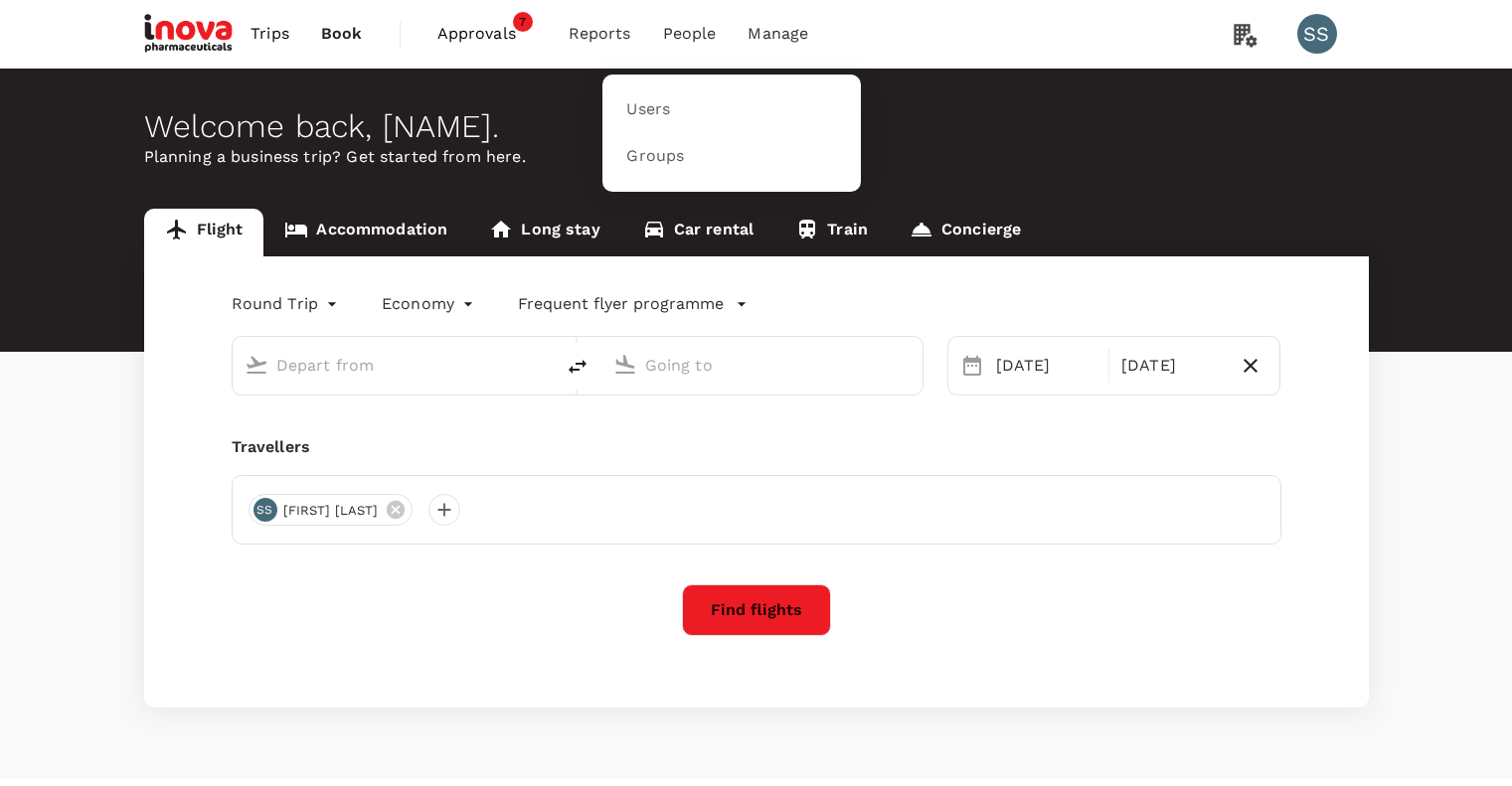 scroll, scrollTop: 0, scrollLeft: 0, axis: both 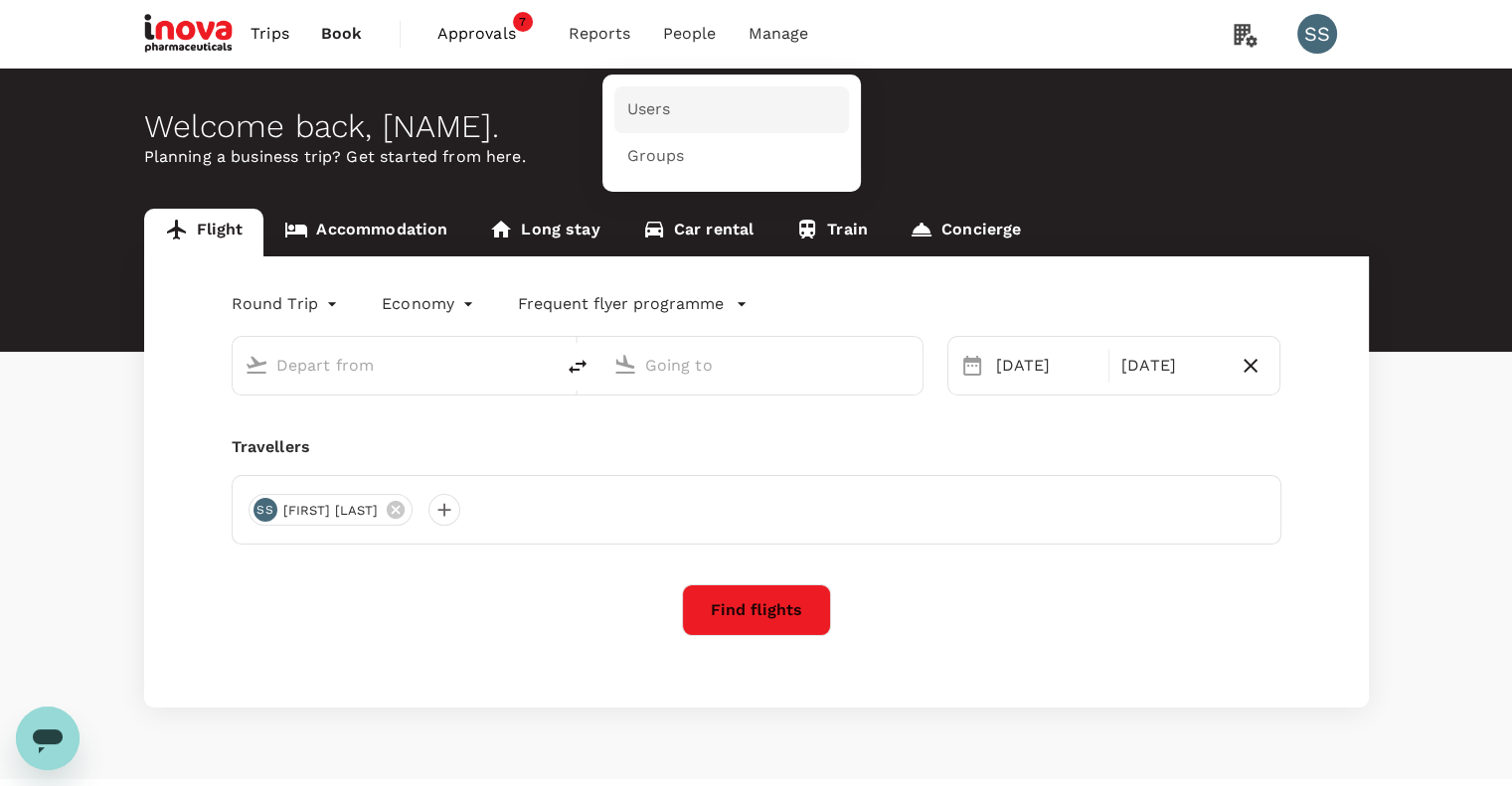click on "Users" at bounding box center [648, 109] 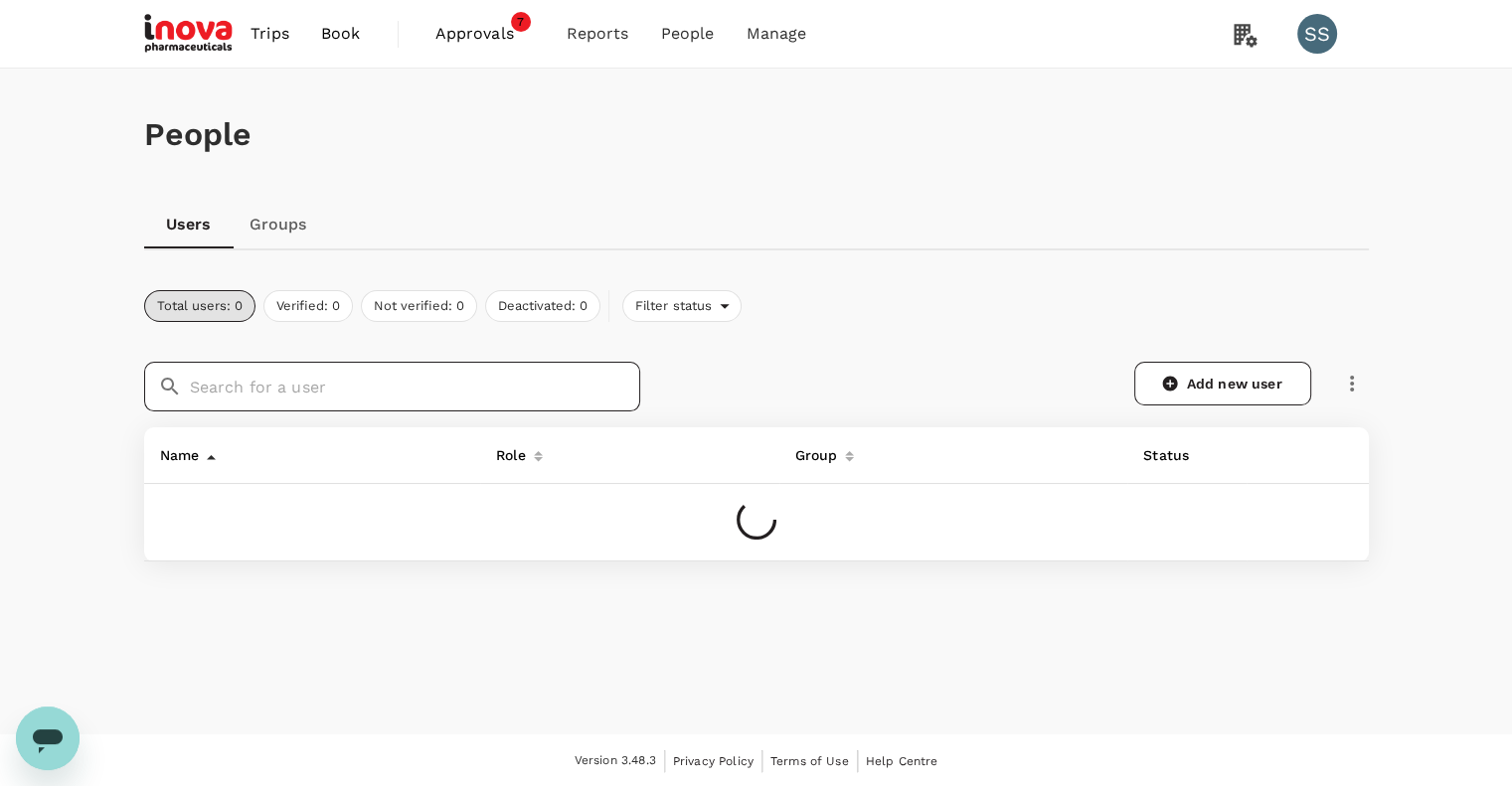click at bounding box center (415, 387) 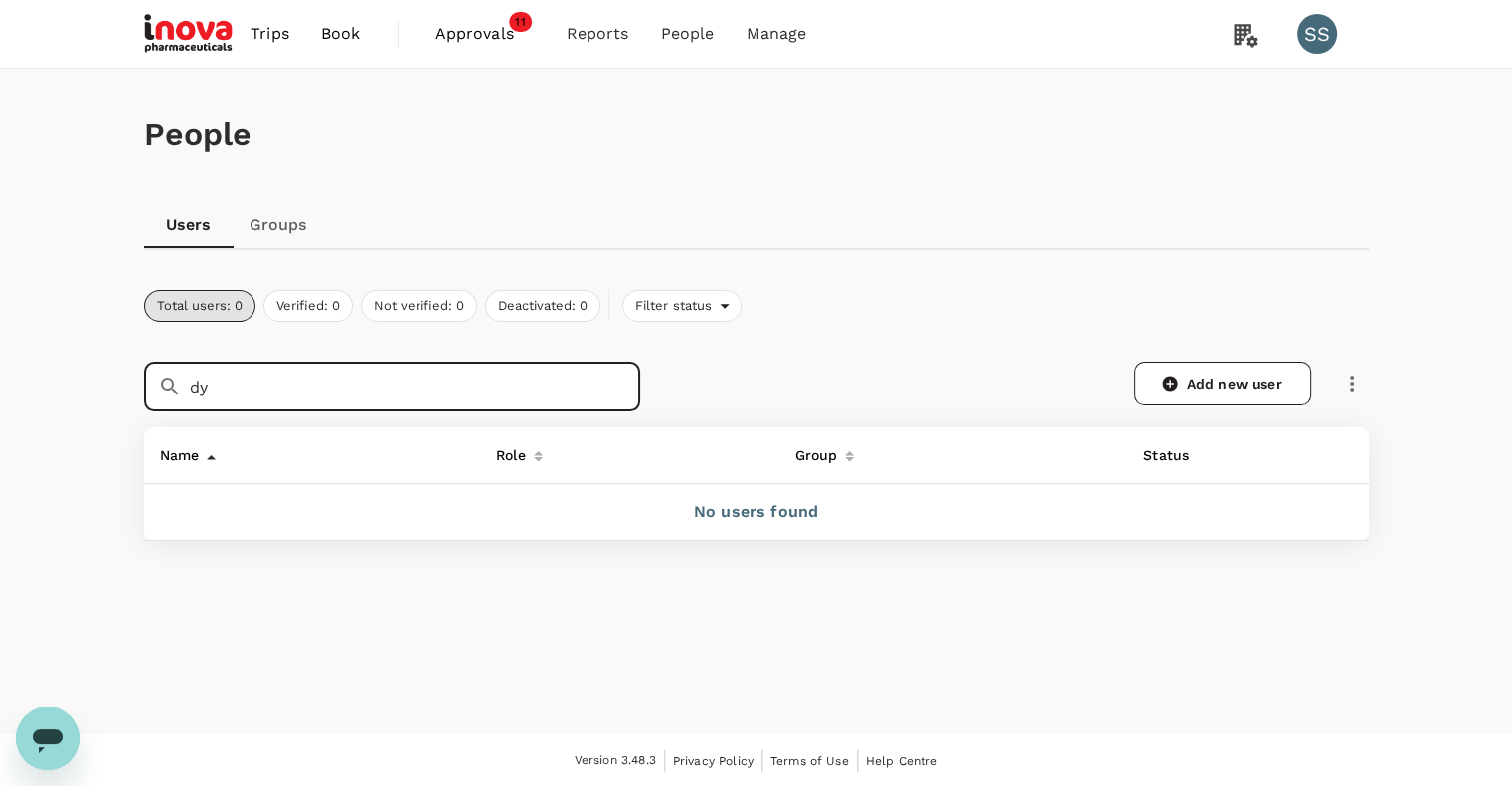 type on "d" 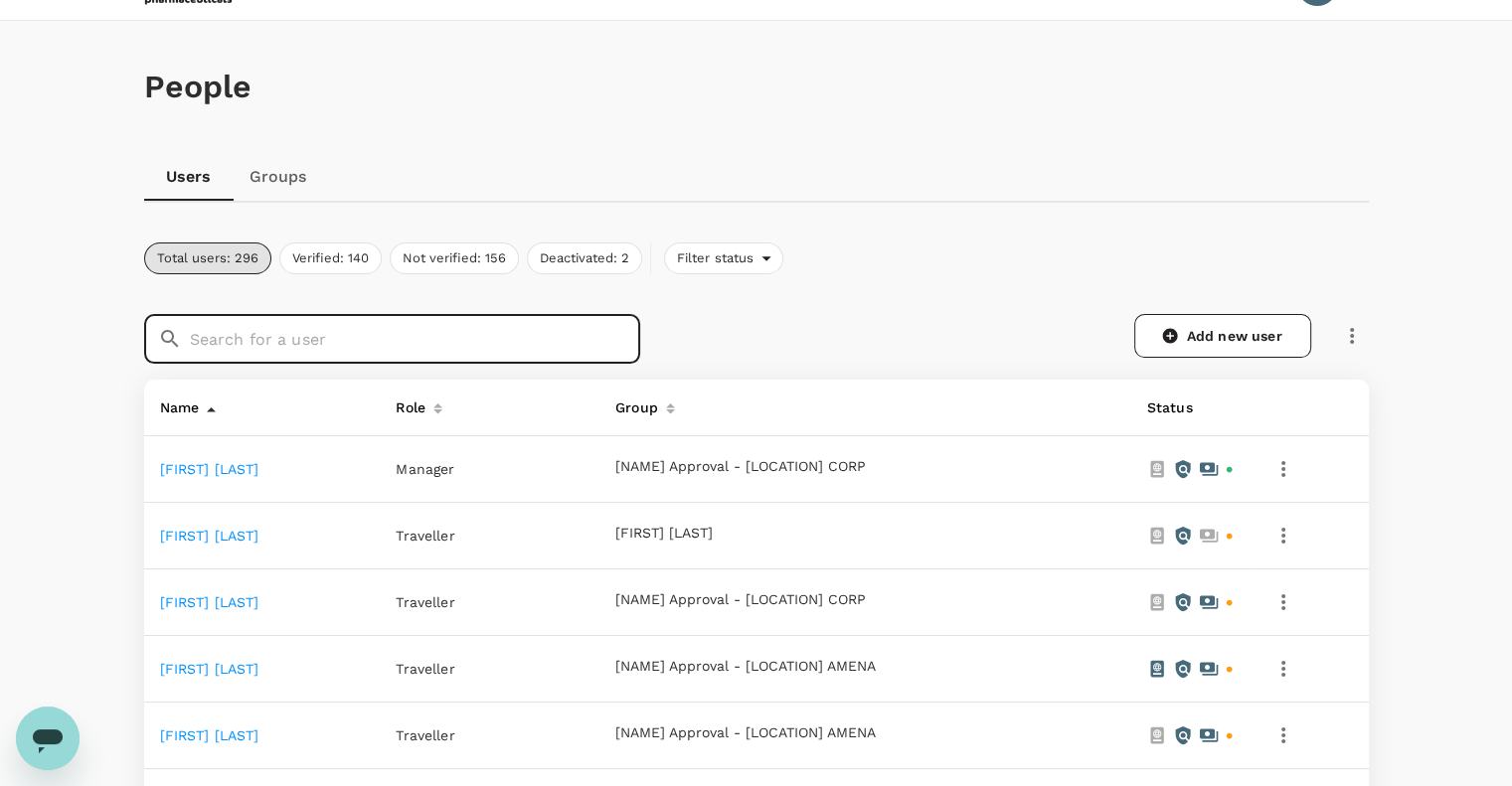 scroll, scrollTop: 0, scrollLeft: 0, axis: both 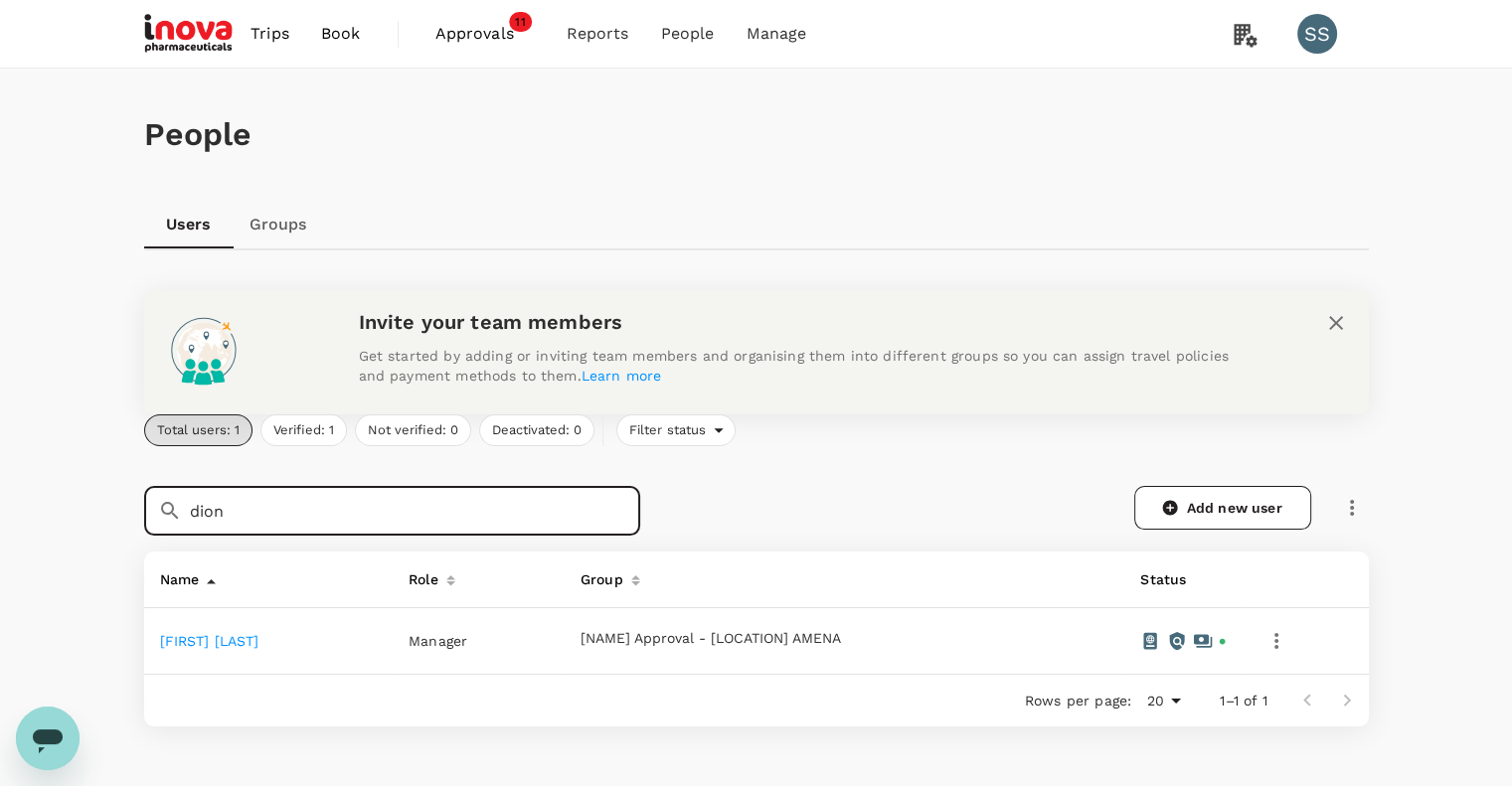 type on "dion" 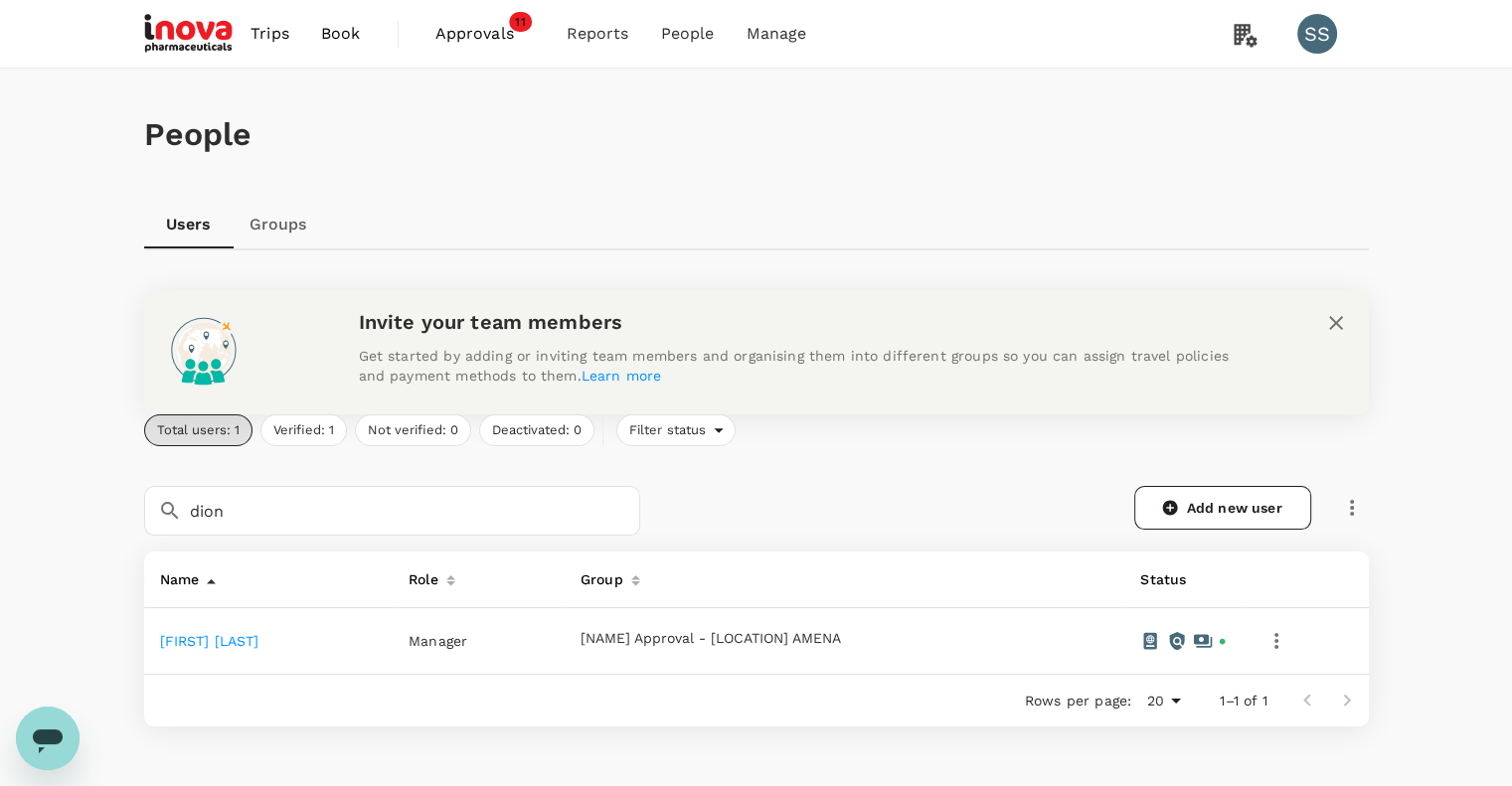 click on "[FIRST] [LAST]" at bounding box center (210, 641) 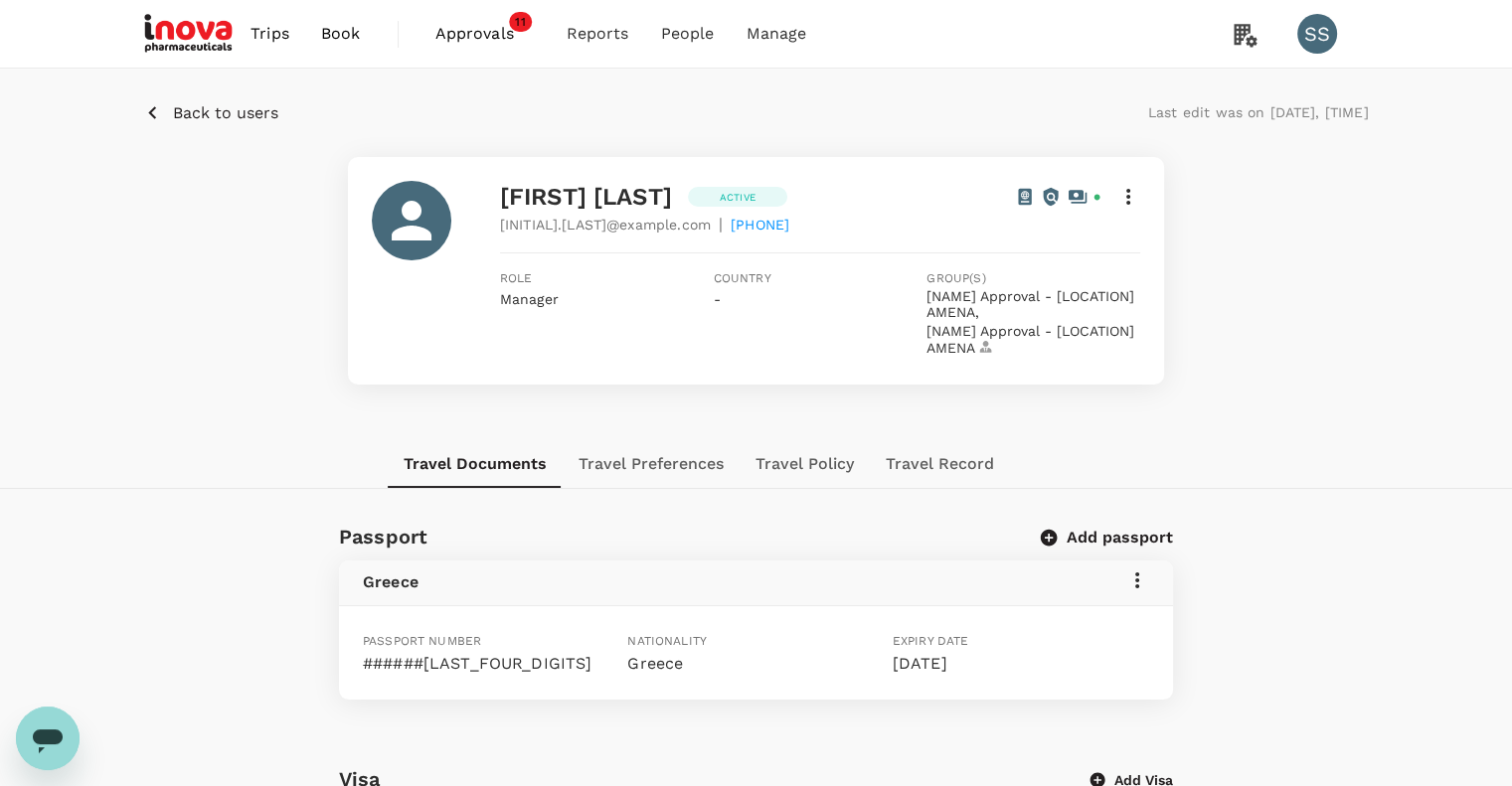 click on "Travel Record" at bounding box center [939, 464] 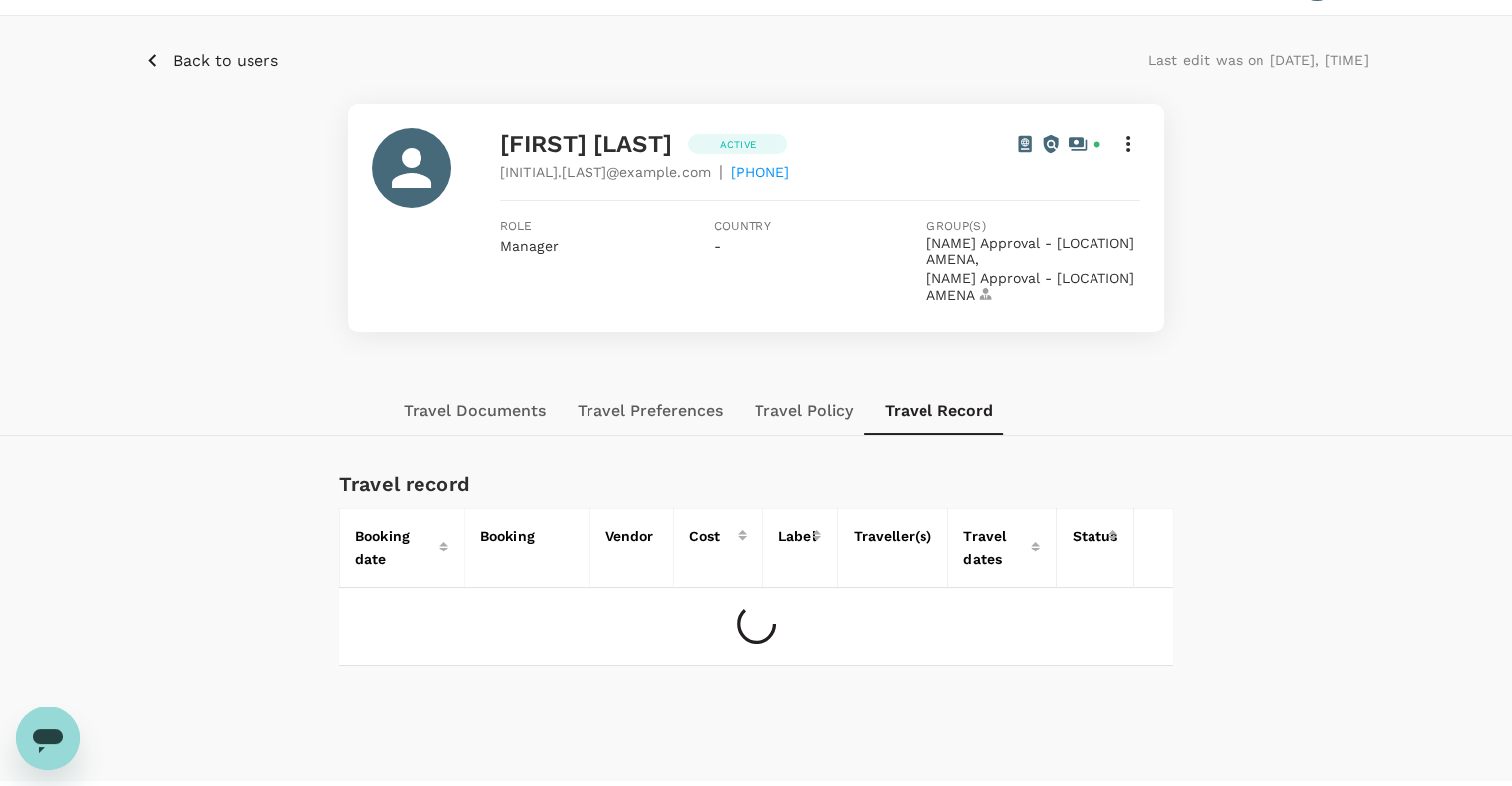 scroll, scrollTop: 99, scrollLeft: 0, axis: vertical 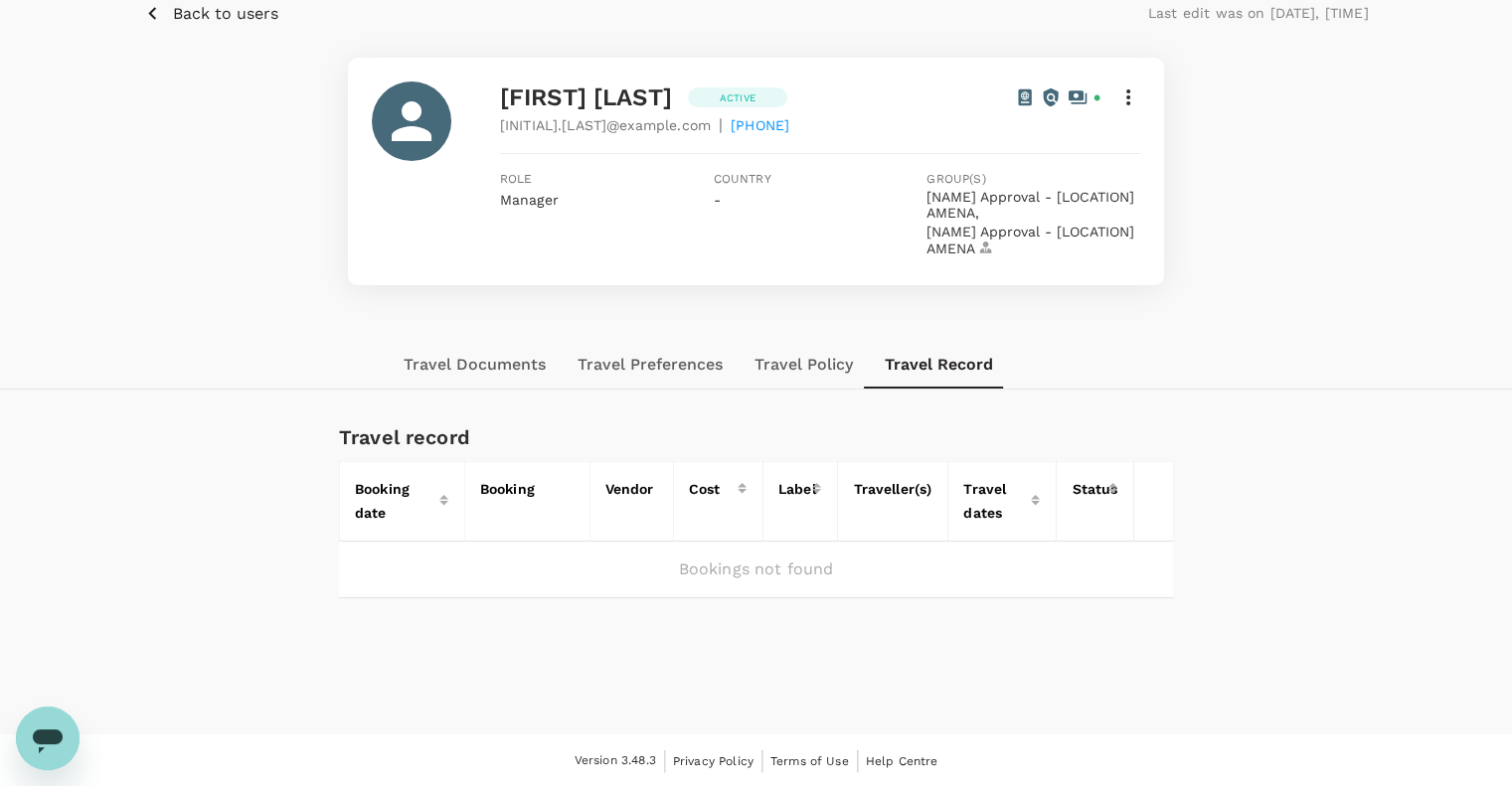 click on "Travel Policy" at bounding box center (803, 365) 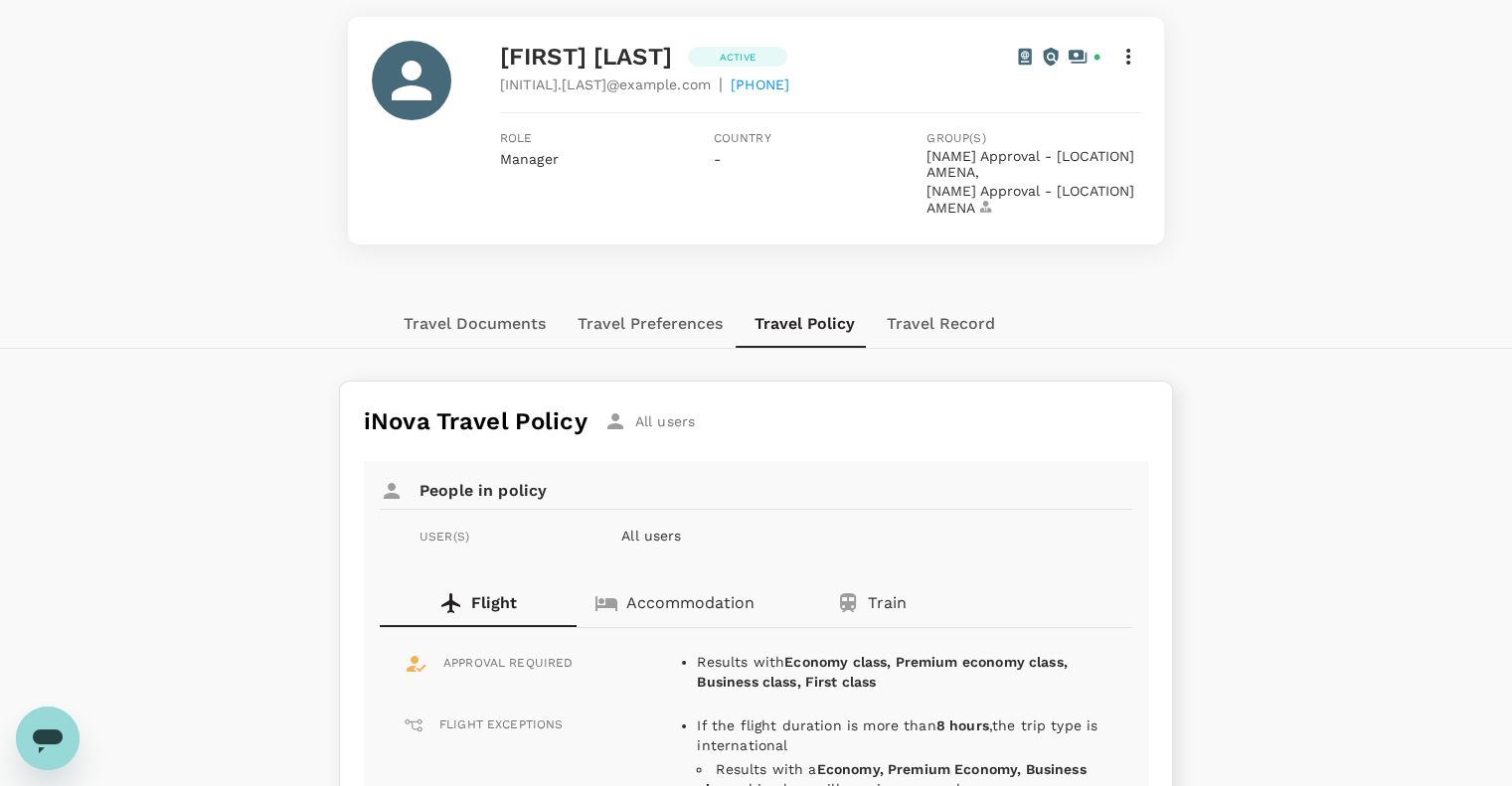 scroll, scrollTop: 95, scrollLeft: 0, axis: vertical 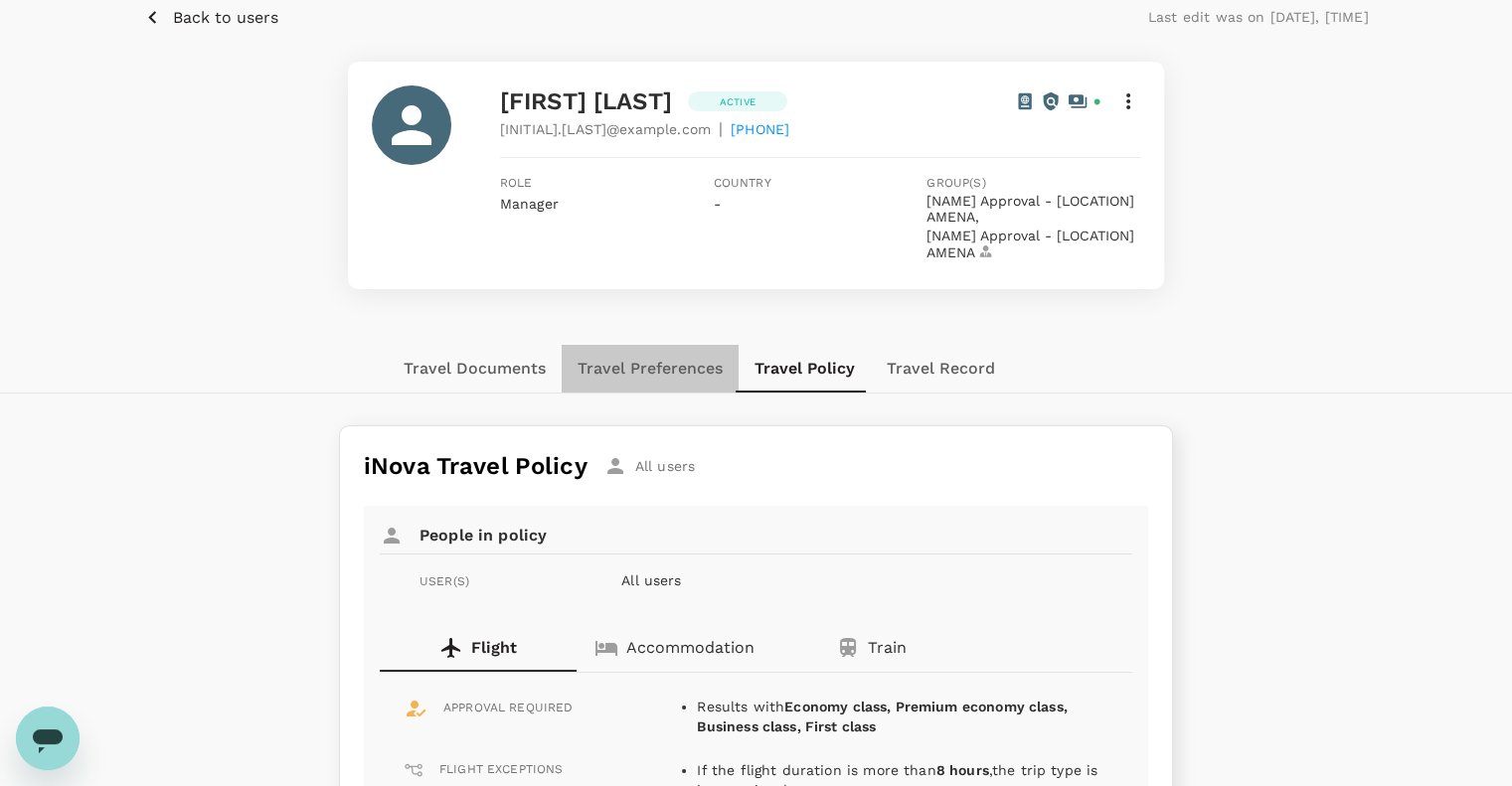 click on "Travel Preferences" at bounding box center (650, 369) 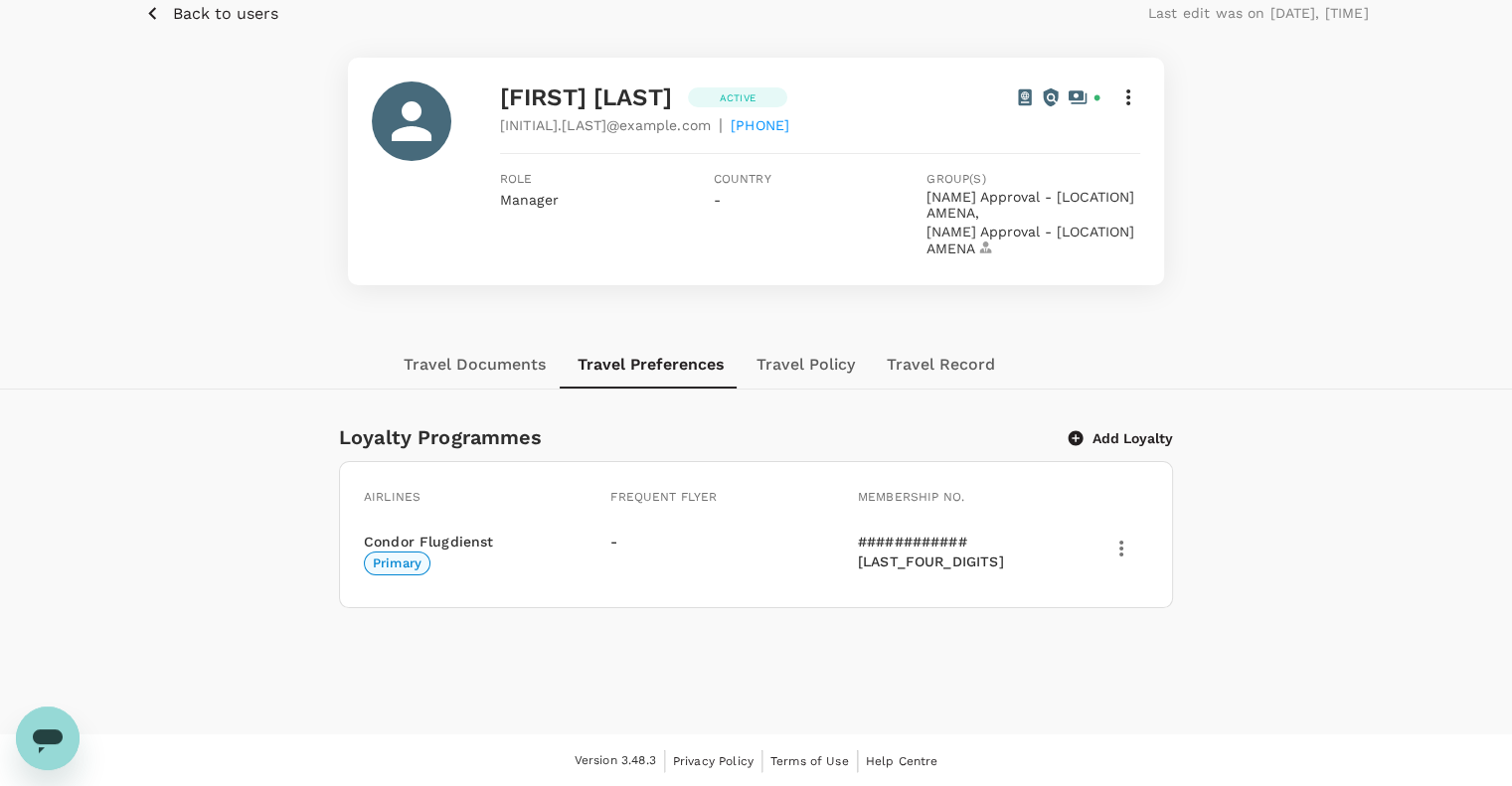 scroll, scrollTop: 99, scrollLeft: 0, axis: vertical 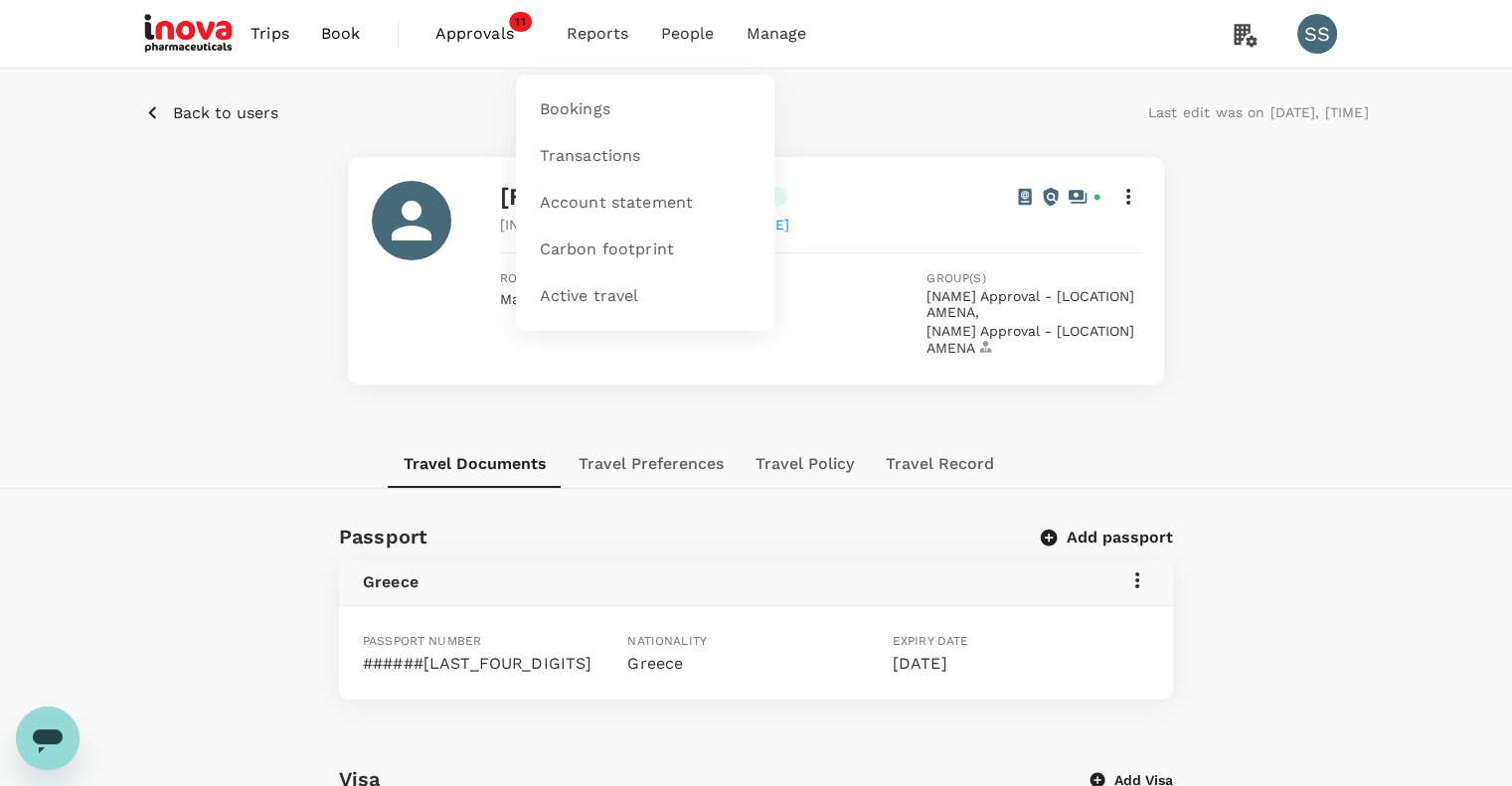 click on "Reports" at bounding box center [597, 34] 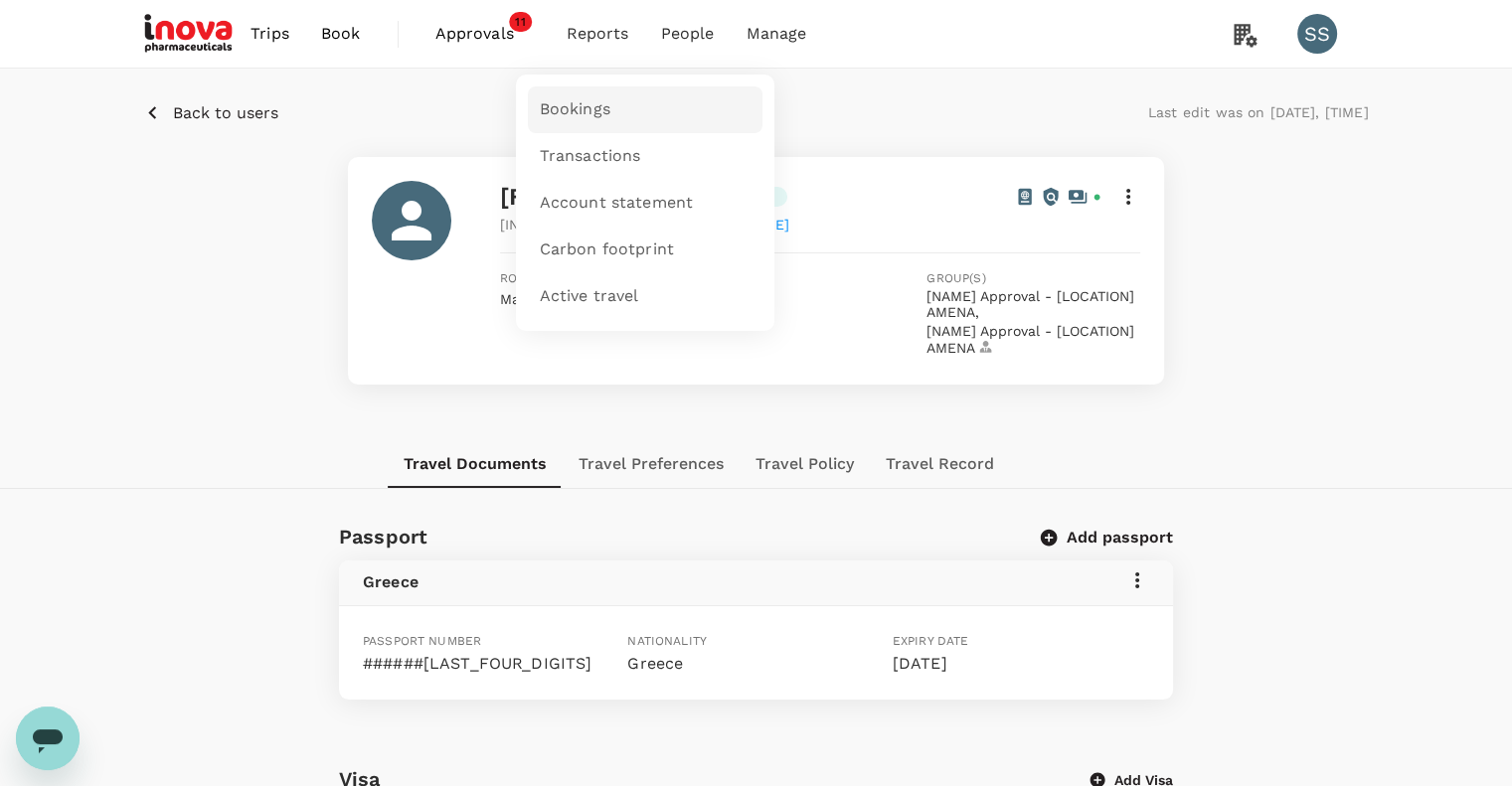 click on "Bookings" at bounding box center (645, 109) 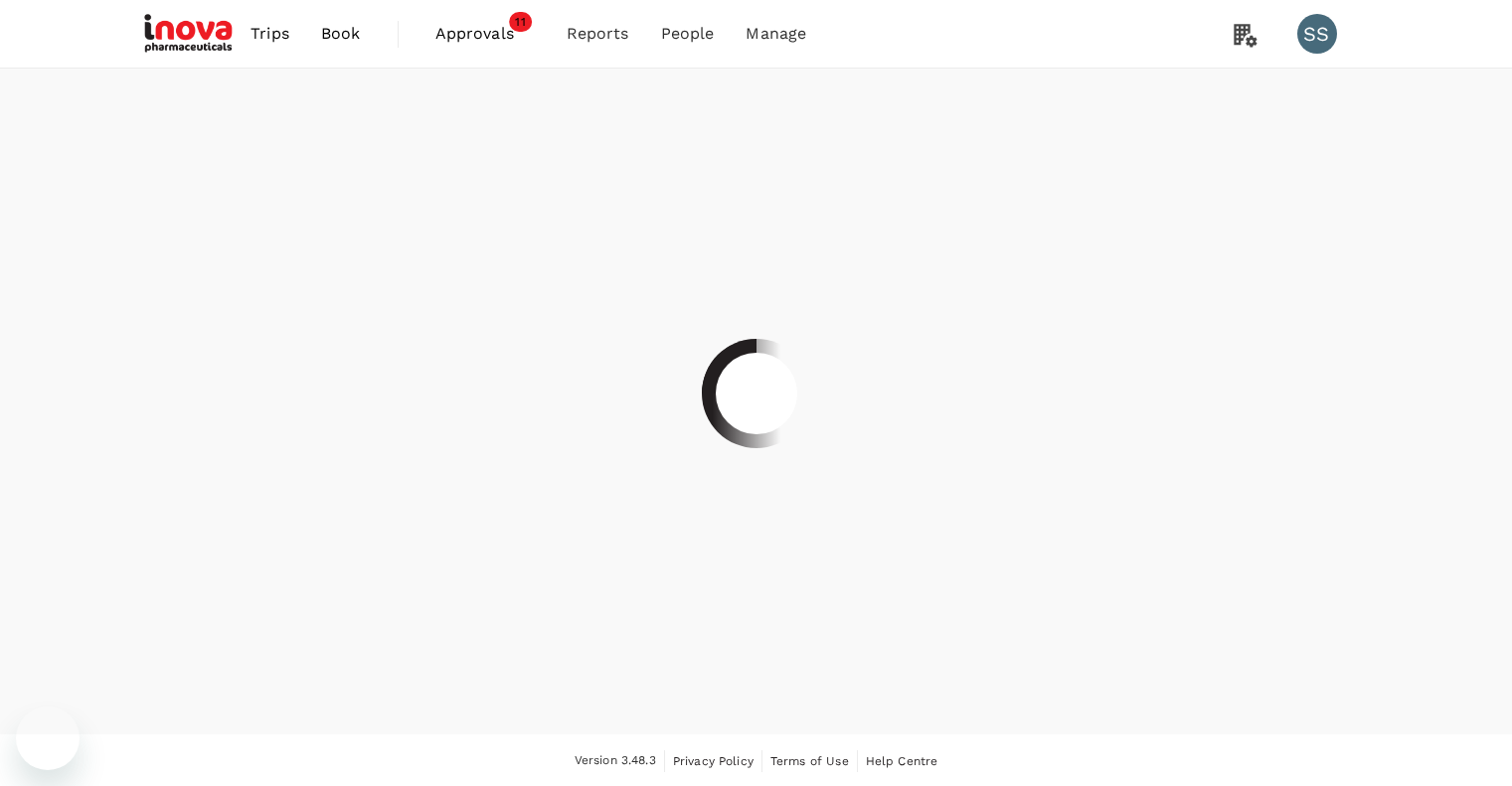 scroll, scrollTop: 0, scrollLeft: 0, axis: both 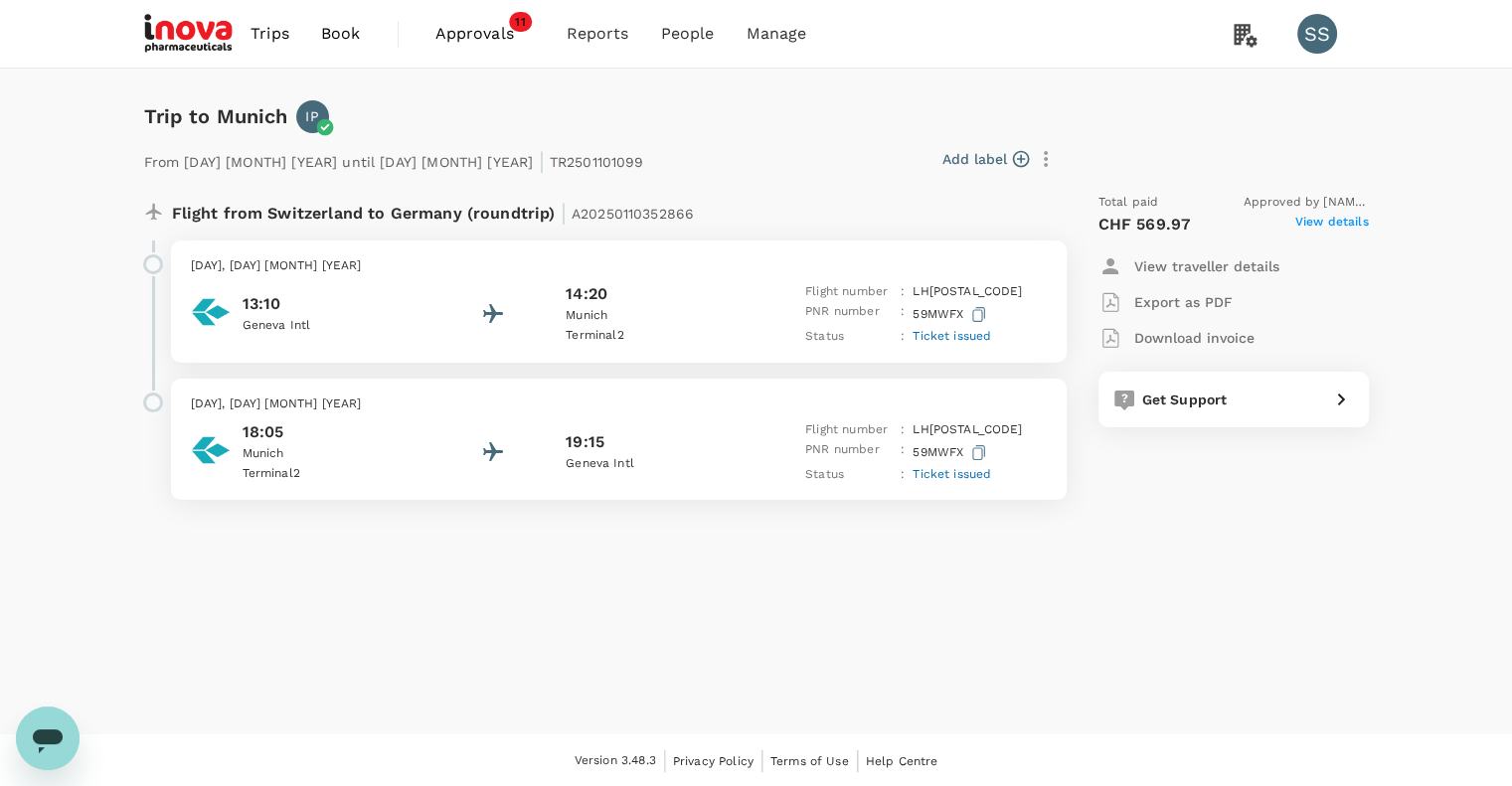 click on "View details" at bounding box center [1332, 225] 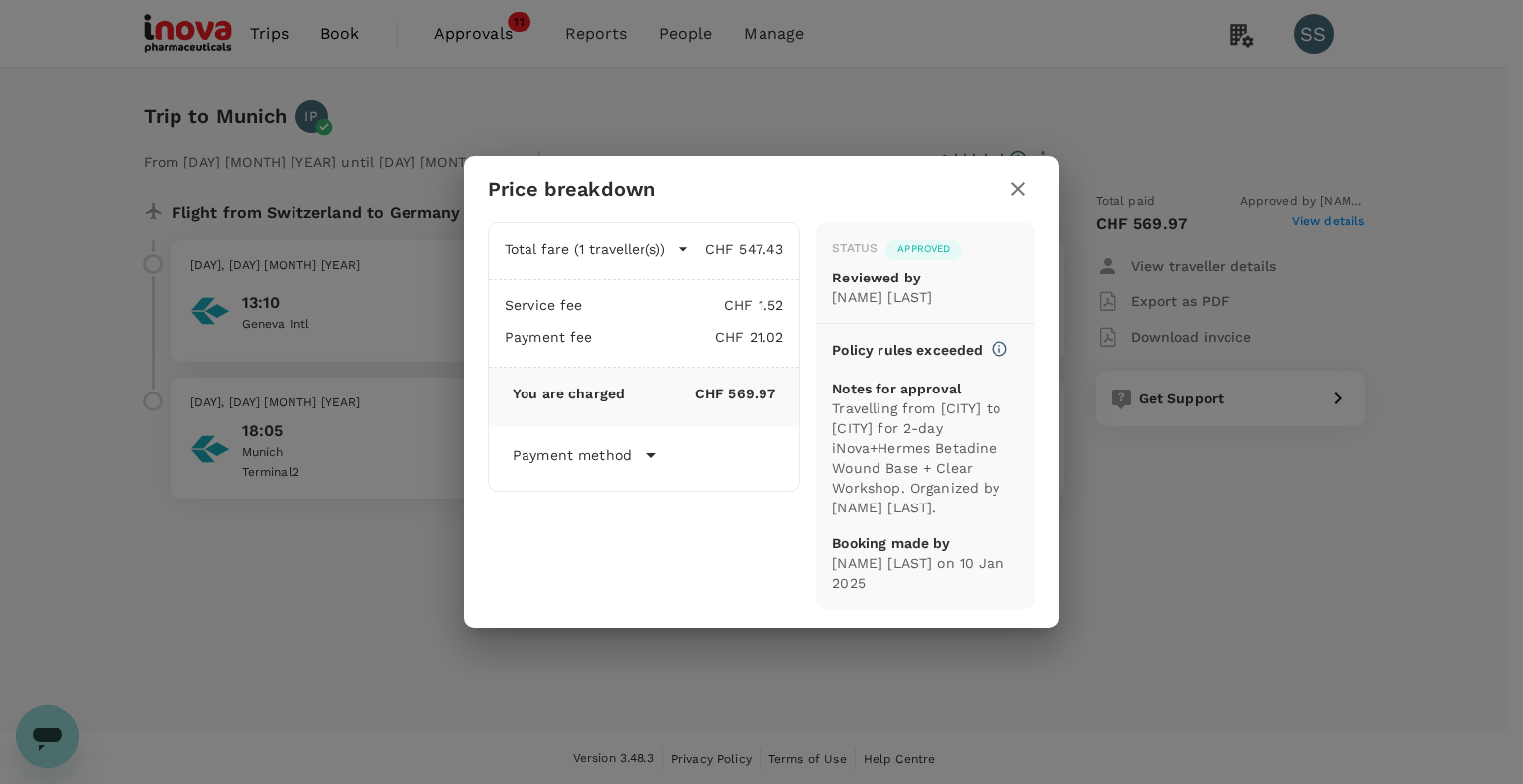 drag, startPoint x: 1002, startPoint y: 561, endPoint x: 1019, endPoint y: 582, distance: 27.018512 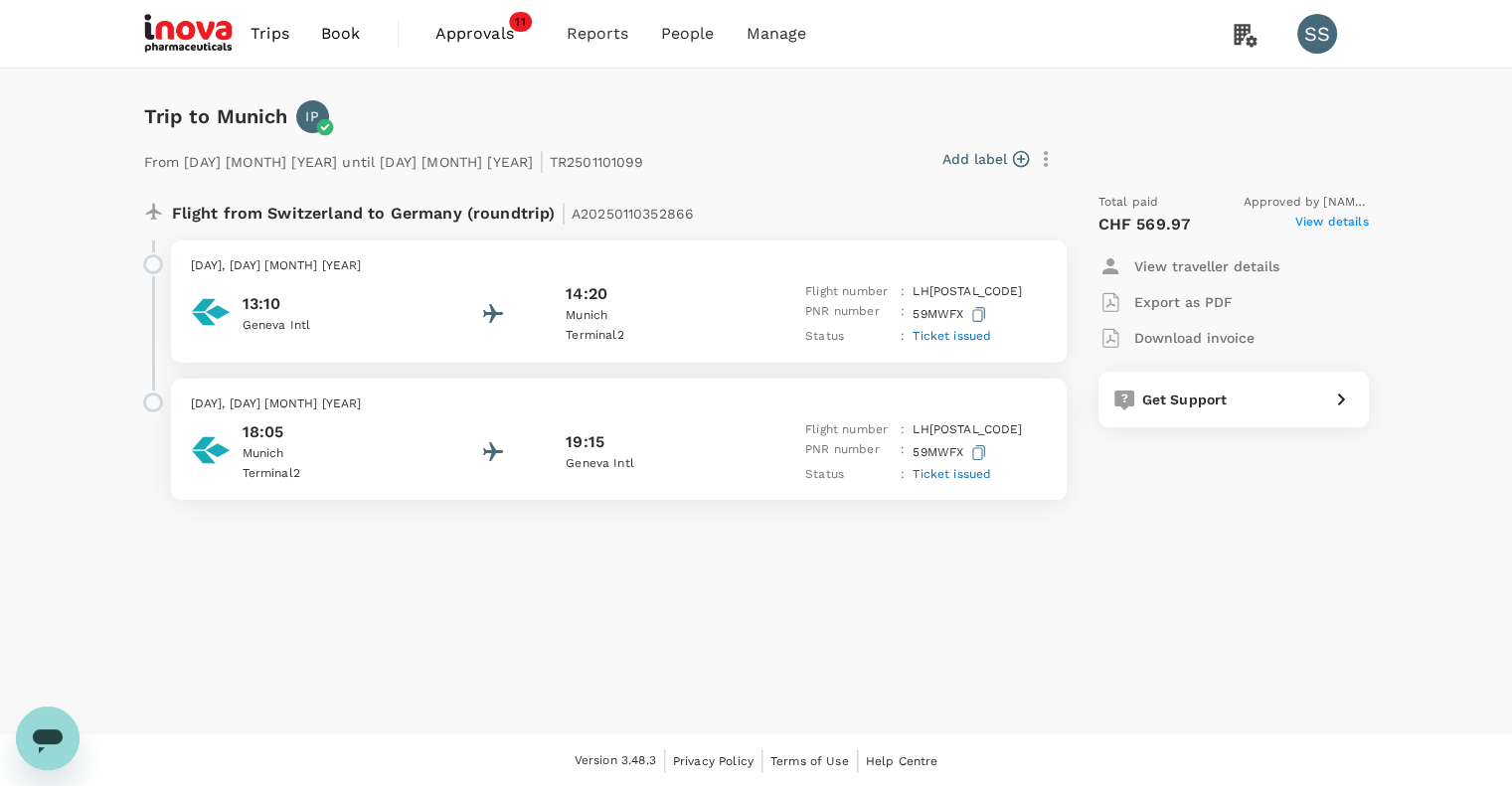 click on "View details" at bounding box center [1332, 225] 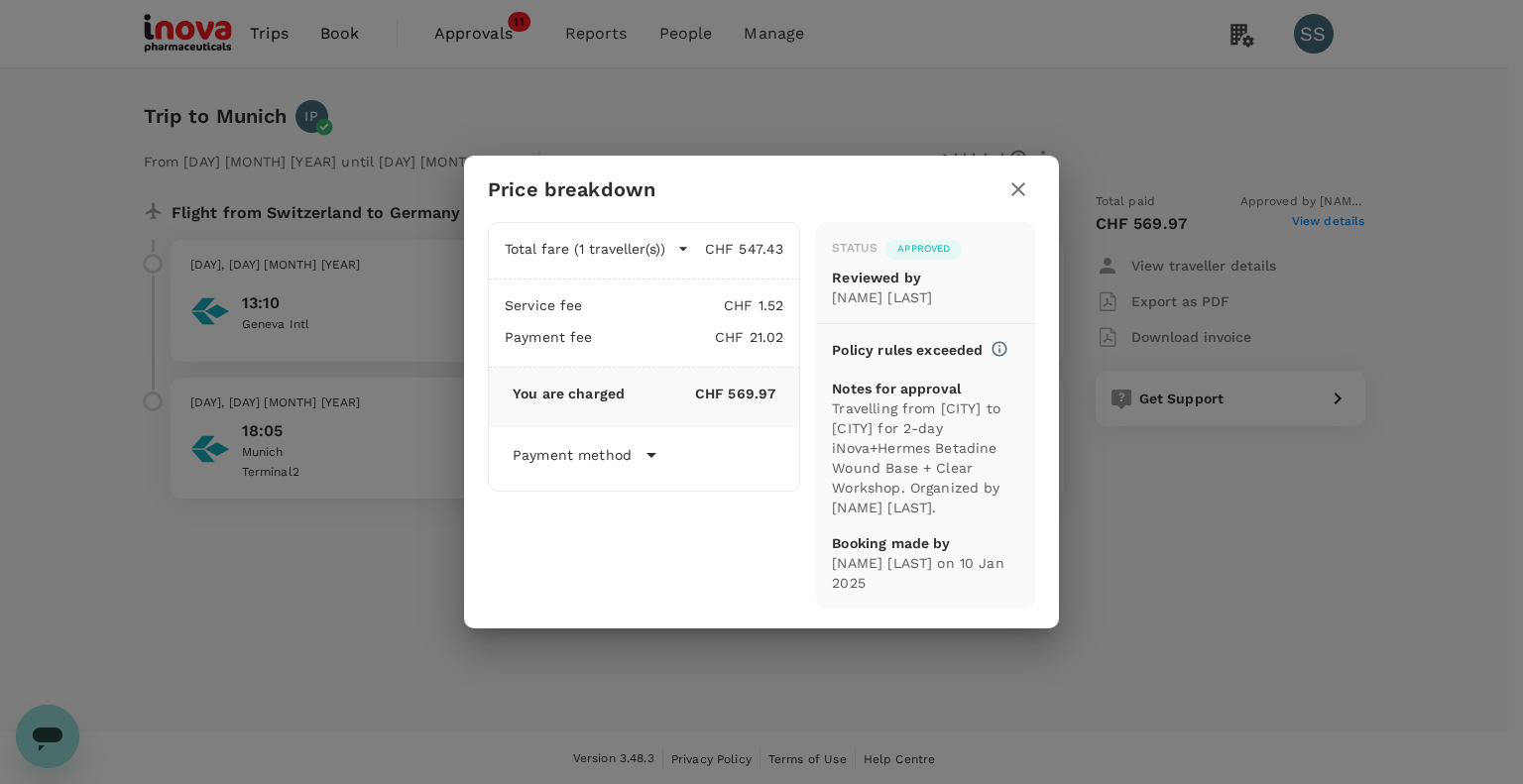 click 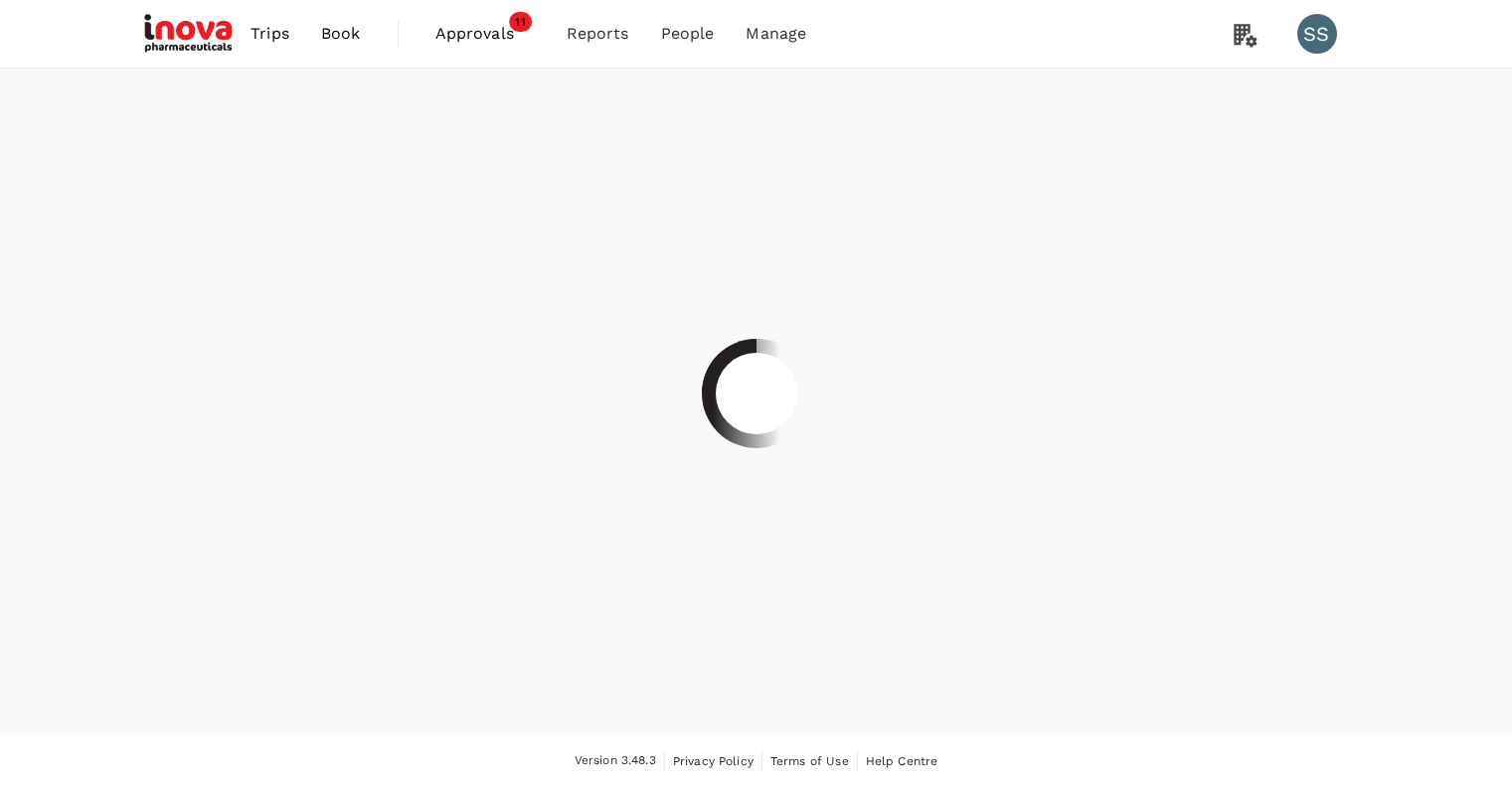 scroll, scrollTop: 0, scrollLeft: 0, axis: both 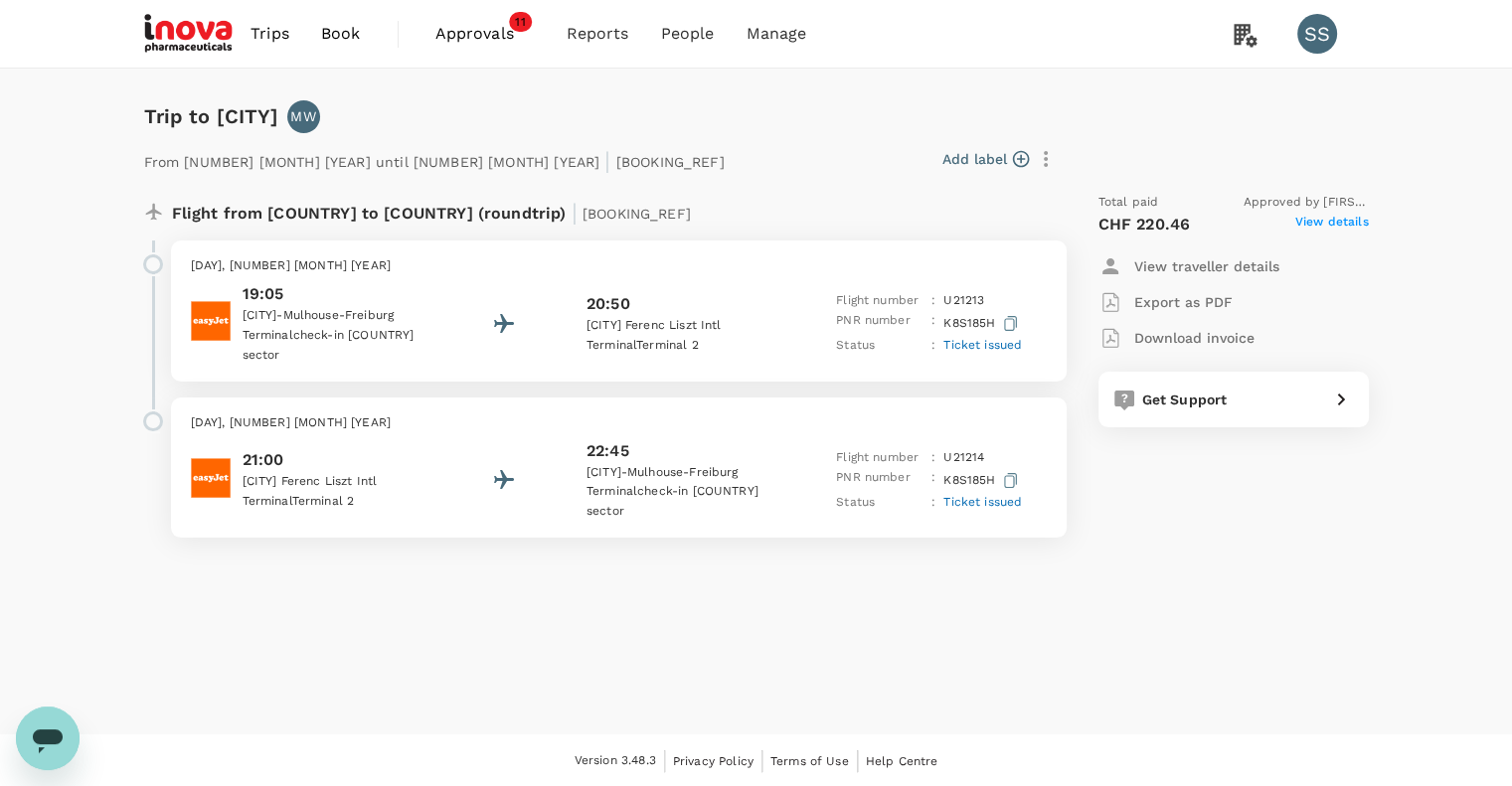 click on "View details" at bounding box center [1332, 225] 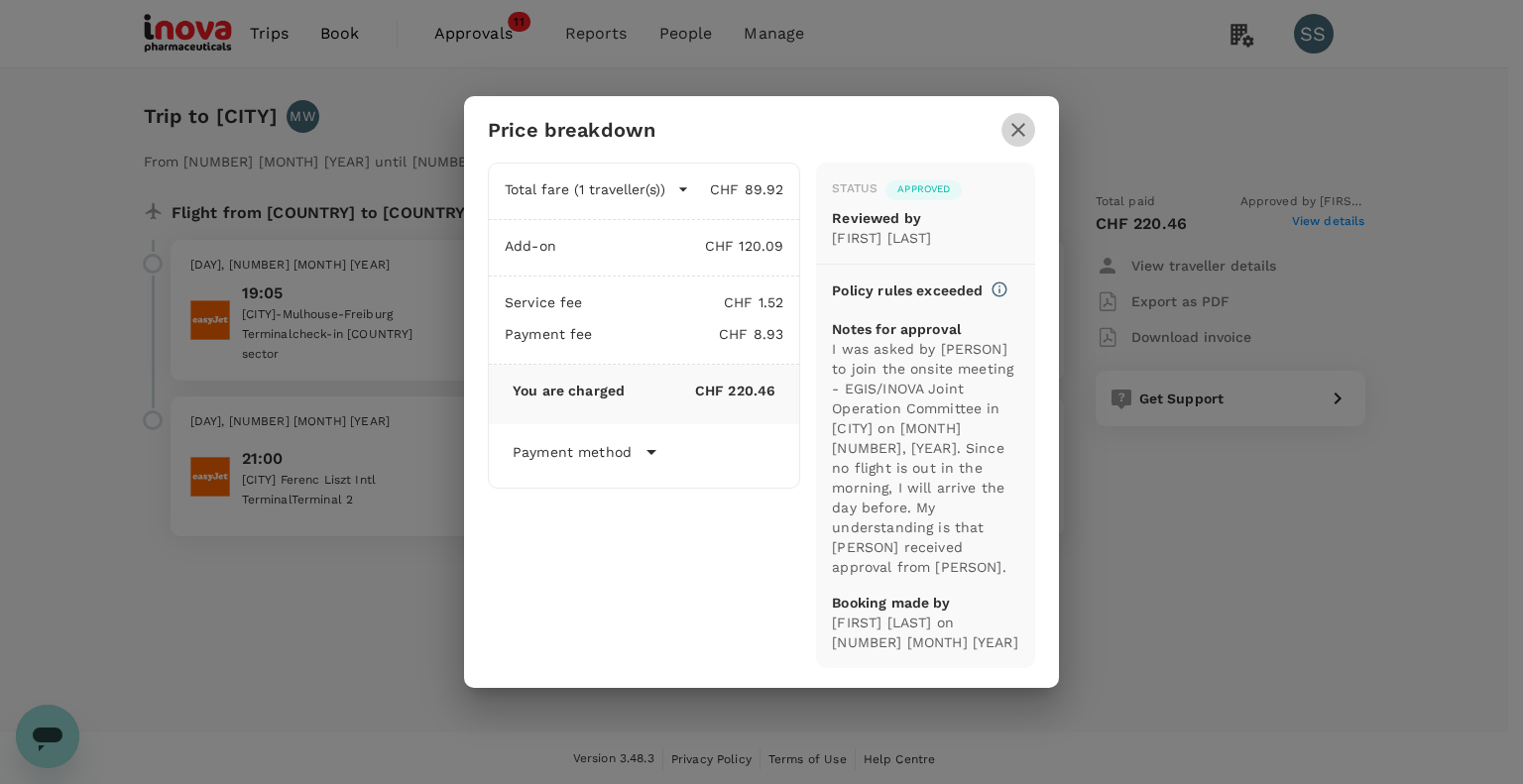 click 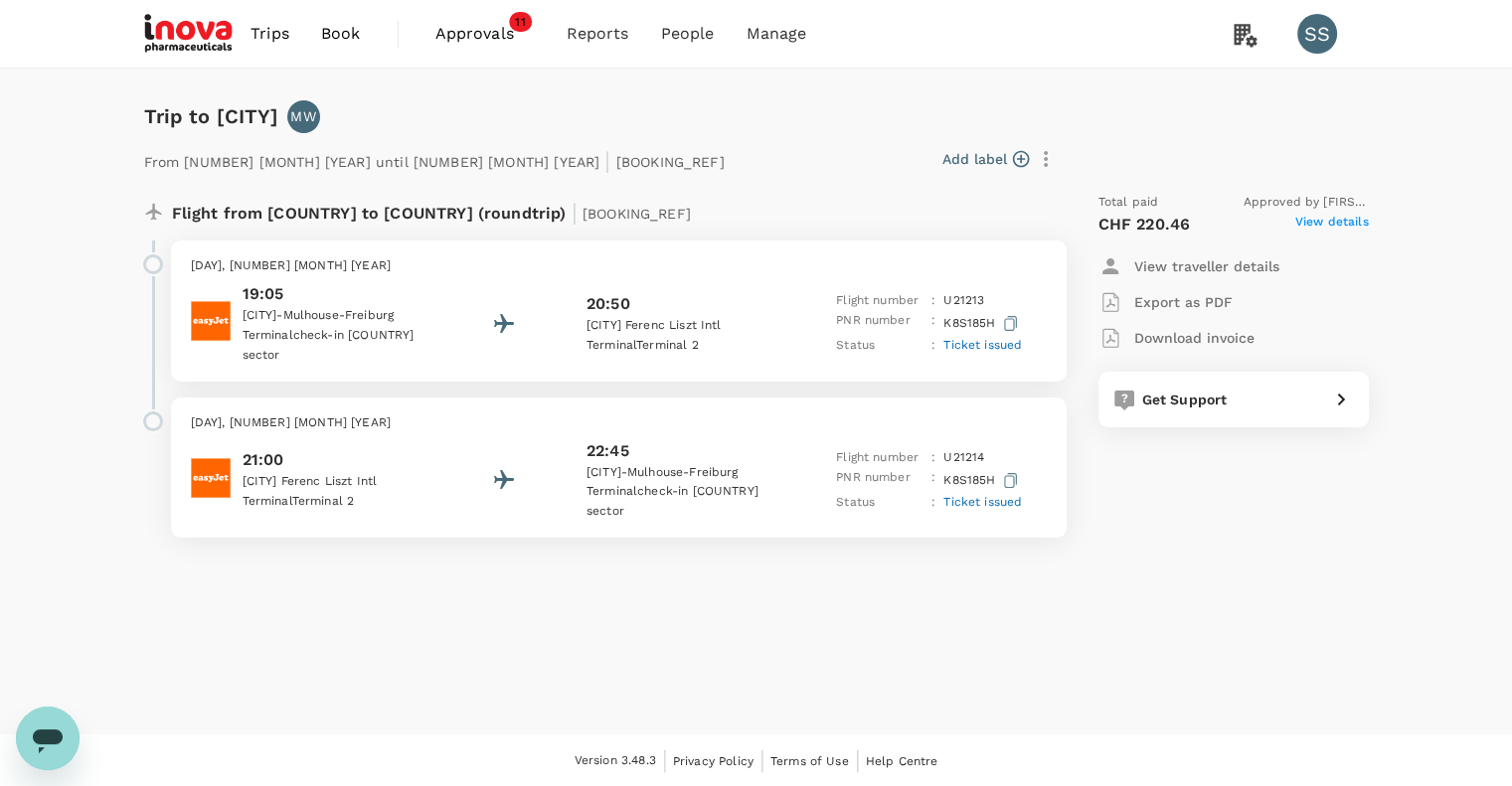 scroll, scrollTop: 0, scrollLeft: 0, axis: both 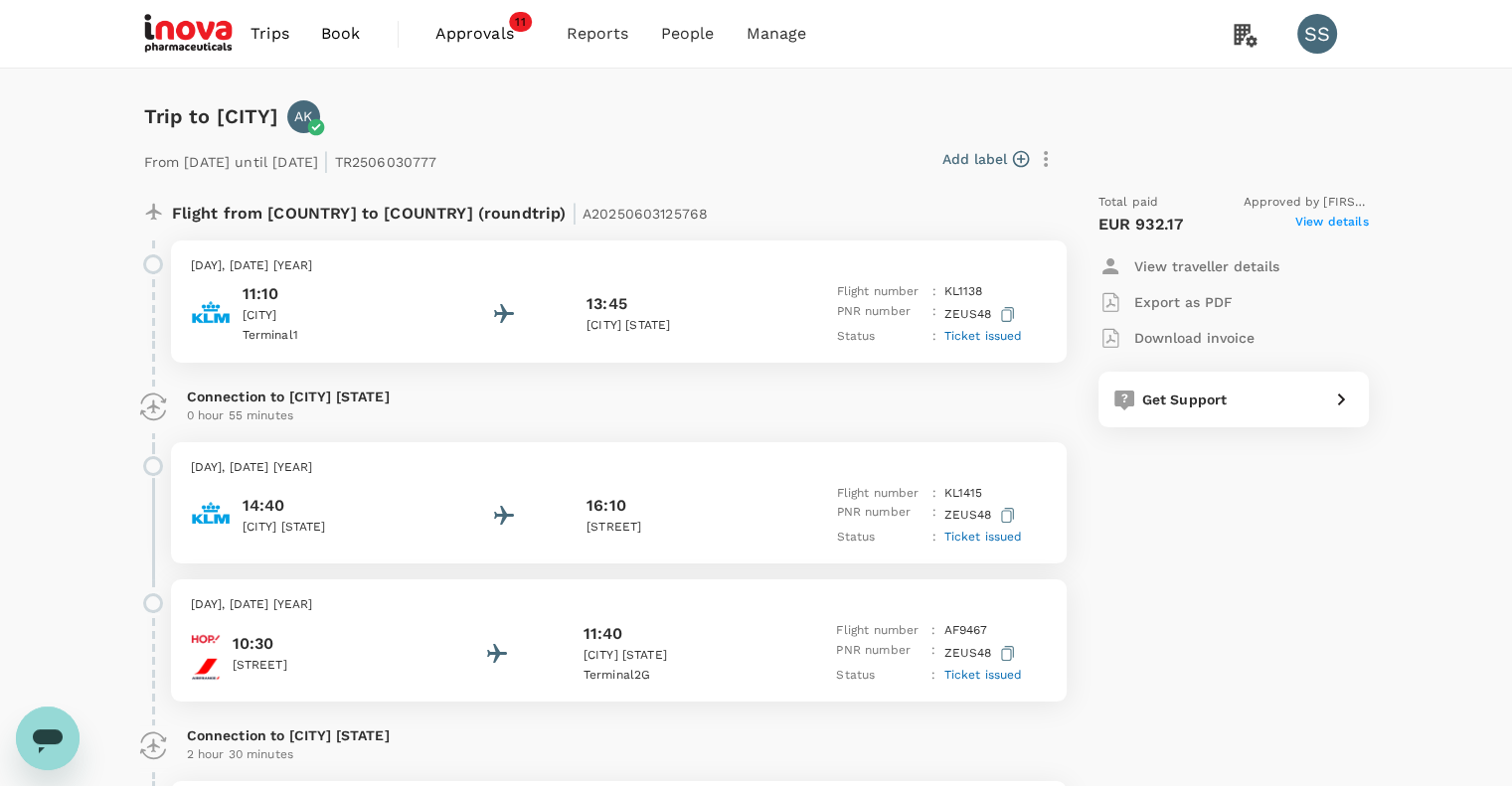 click on "View details" at bounding box center (1332, 225) 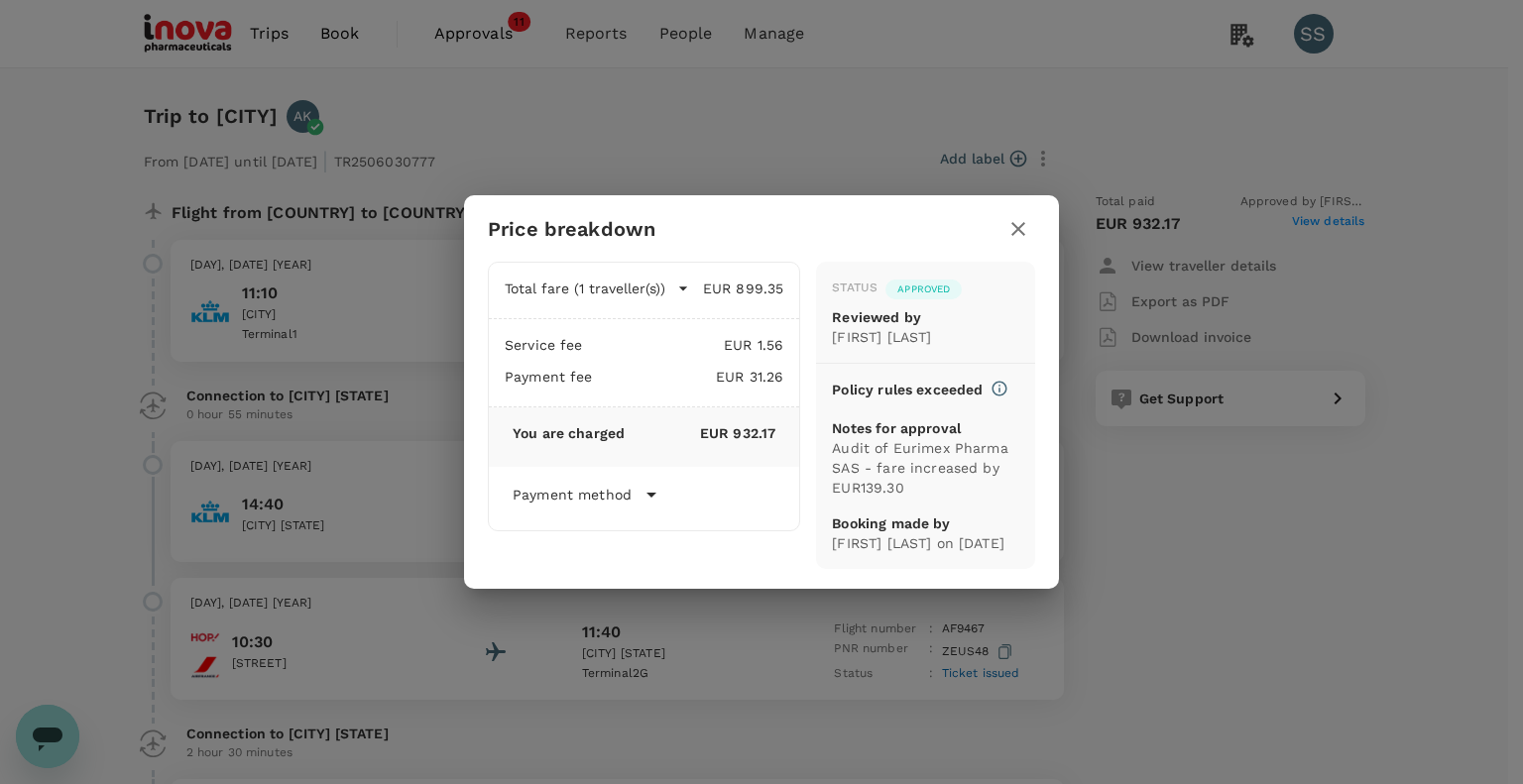 click on "Price breakdown Total fare (1 traveller(s)) EUR 899.35 Air fare EUR 899.35 Baggage fee EUR 0.00 Seat fee EUR 0.00 Service fee EUR 1.56 Payment fee EUR 31.26 You are charged EUR 932.17 Payment method Cardholder name Anna Mankowska Kavanagh Booking date 03 Jun 2025 - 23:06 Card number XXXX-XXXX-XXXX-7805 Status Approved Reviewed by Dionysios Bouzos Policy rules exceeded Notes for approval Audit of Eurimex Pharma SAS - fare increased by EUR139.30 Booking made by Anna Kavanagh on 03 Jun 2025" at bounding box center [762, 392] 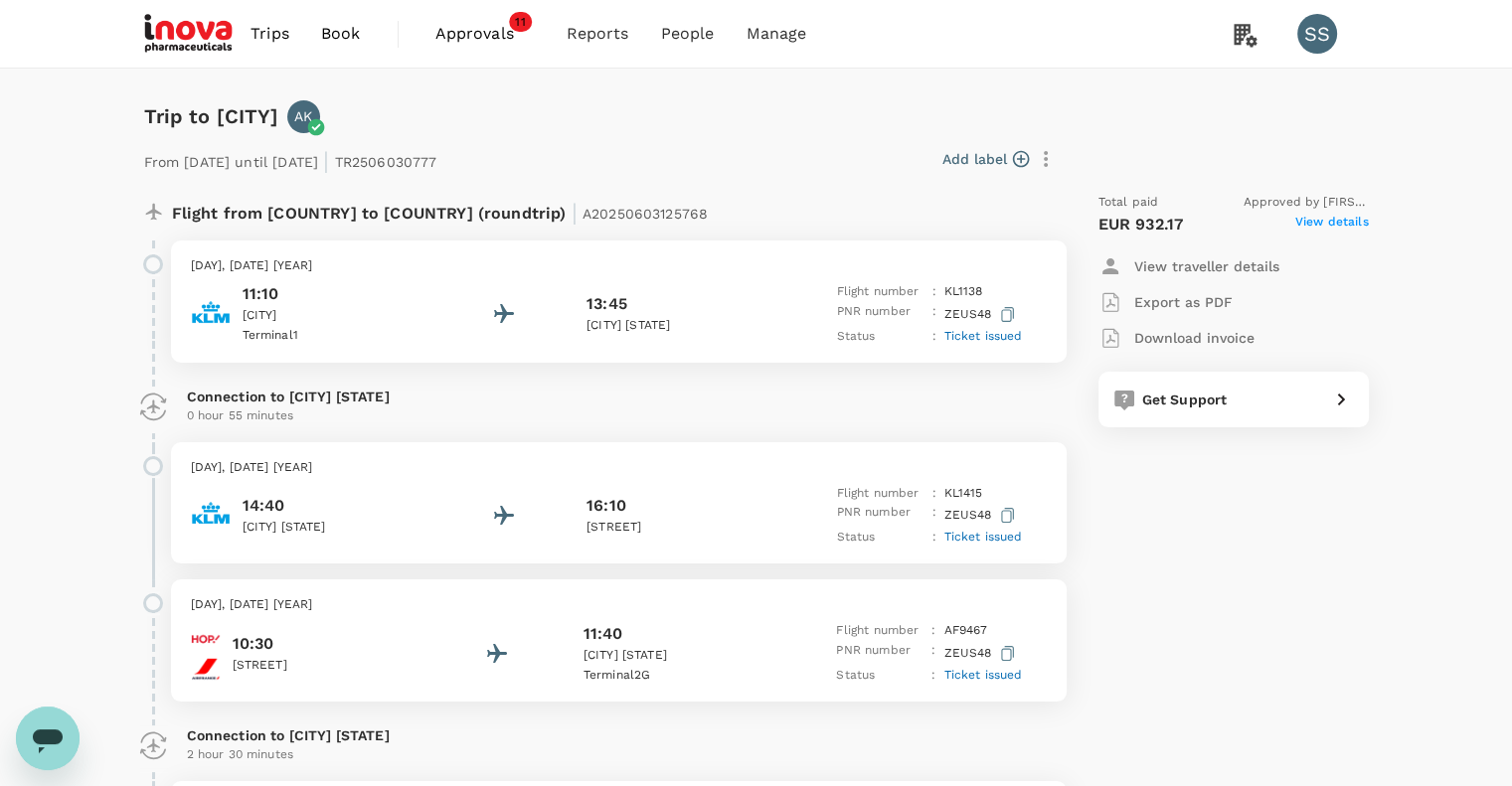 click on "View details" at bounding box center (1332, 225) 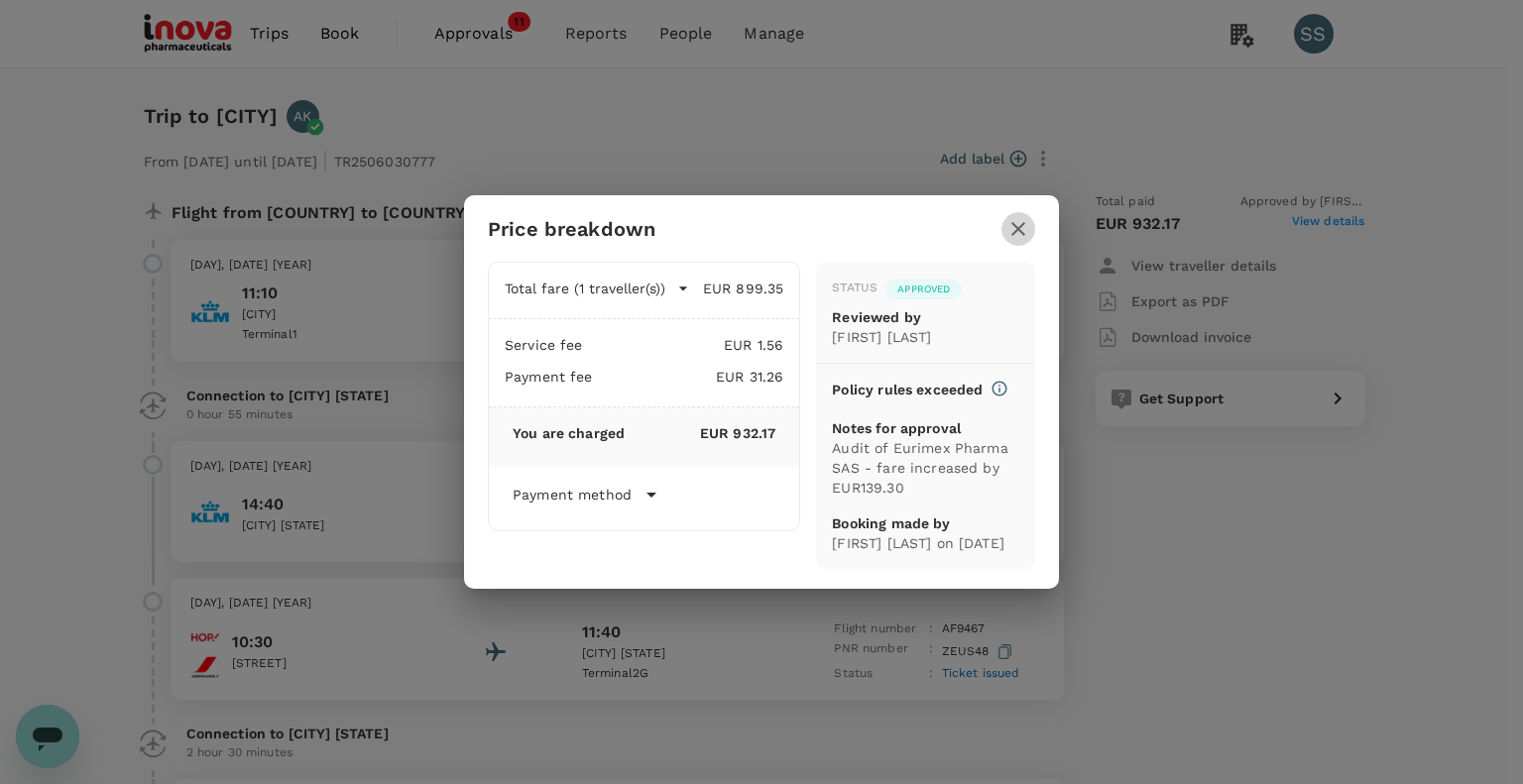 click 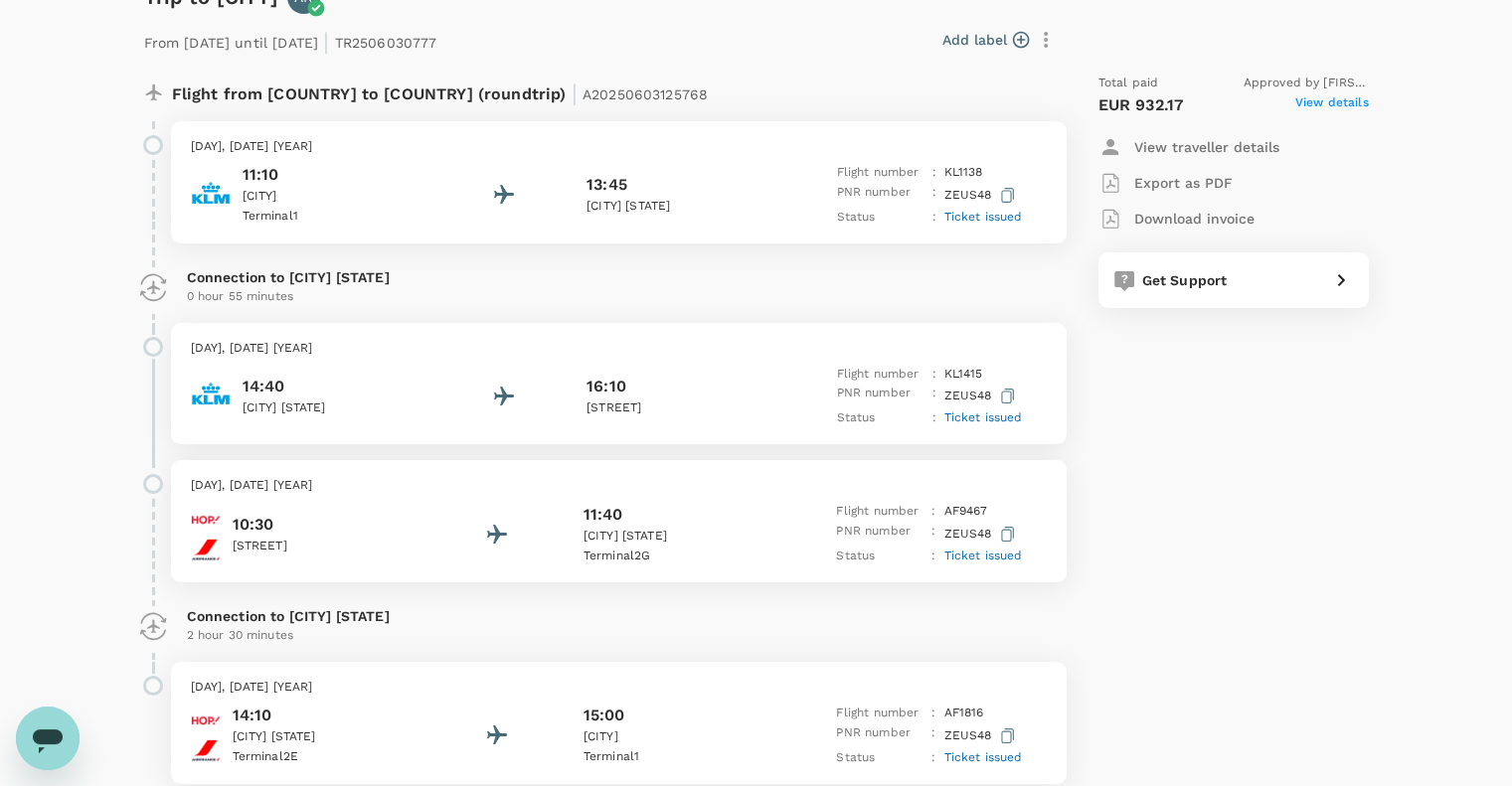 scroll, scrollTop: 0, scrollLeft: 0, axis: both 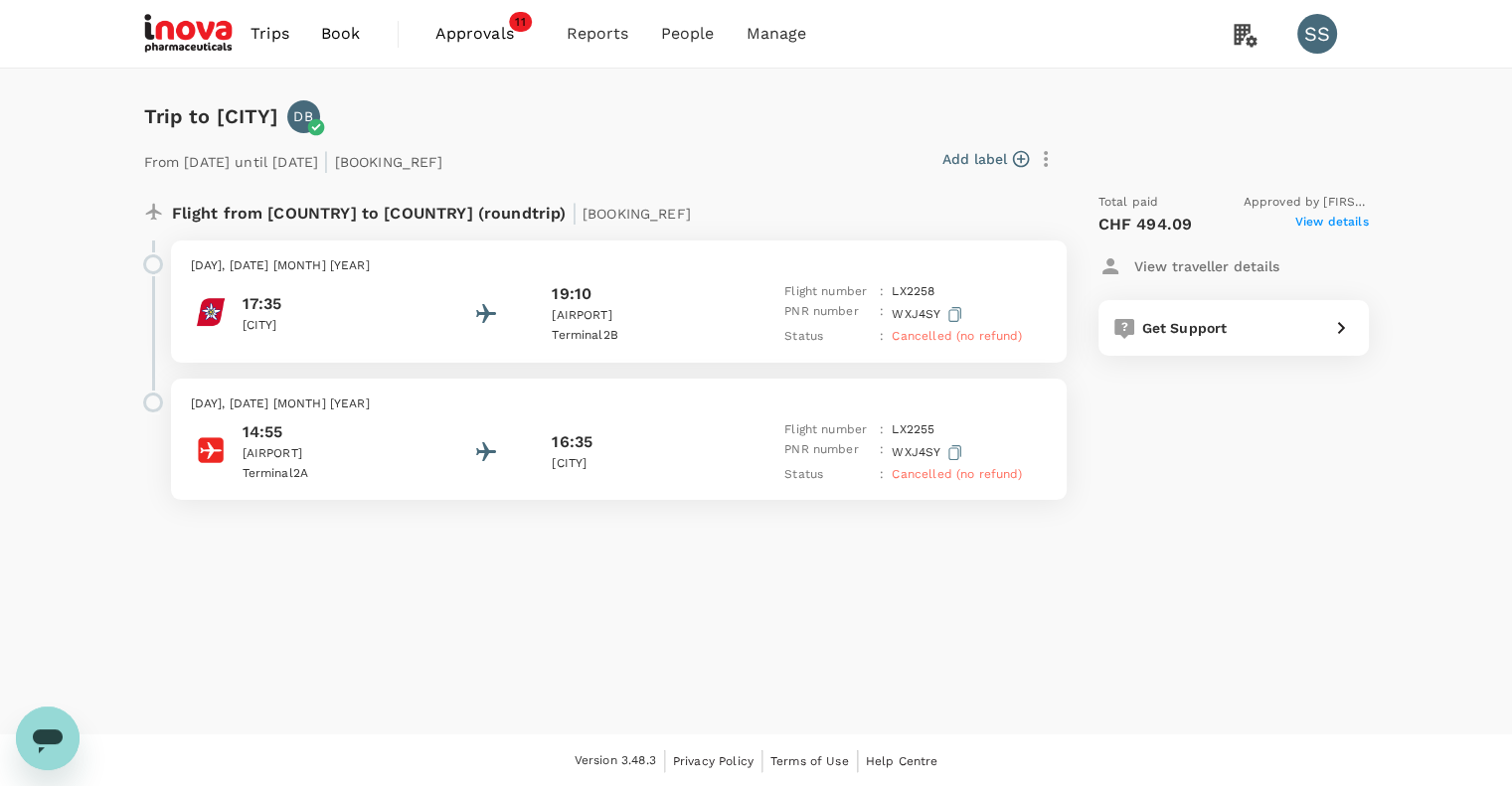 click on "View details" at bounding box center [1332, 225] 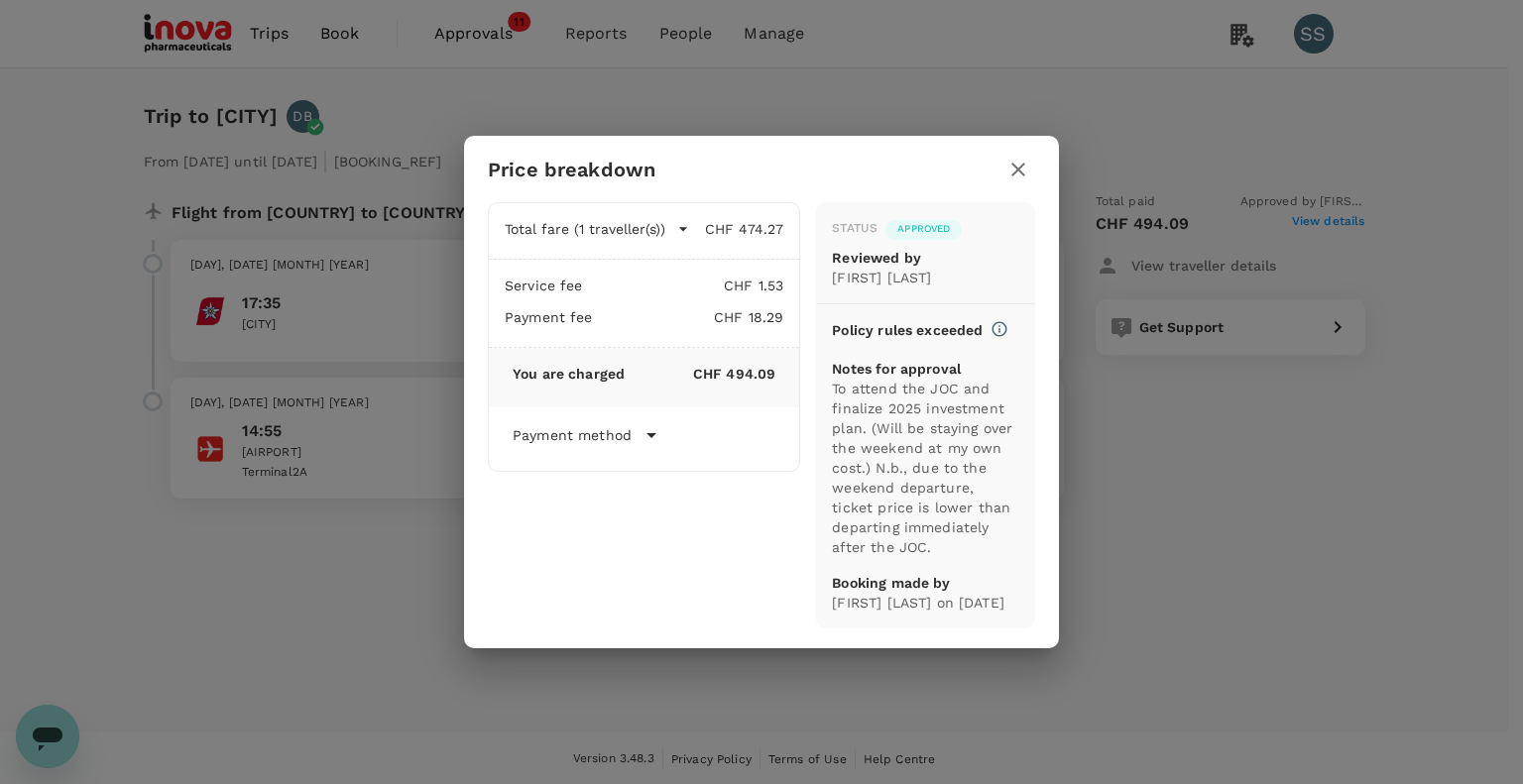 click 